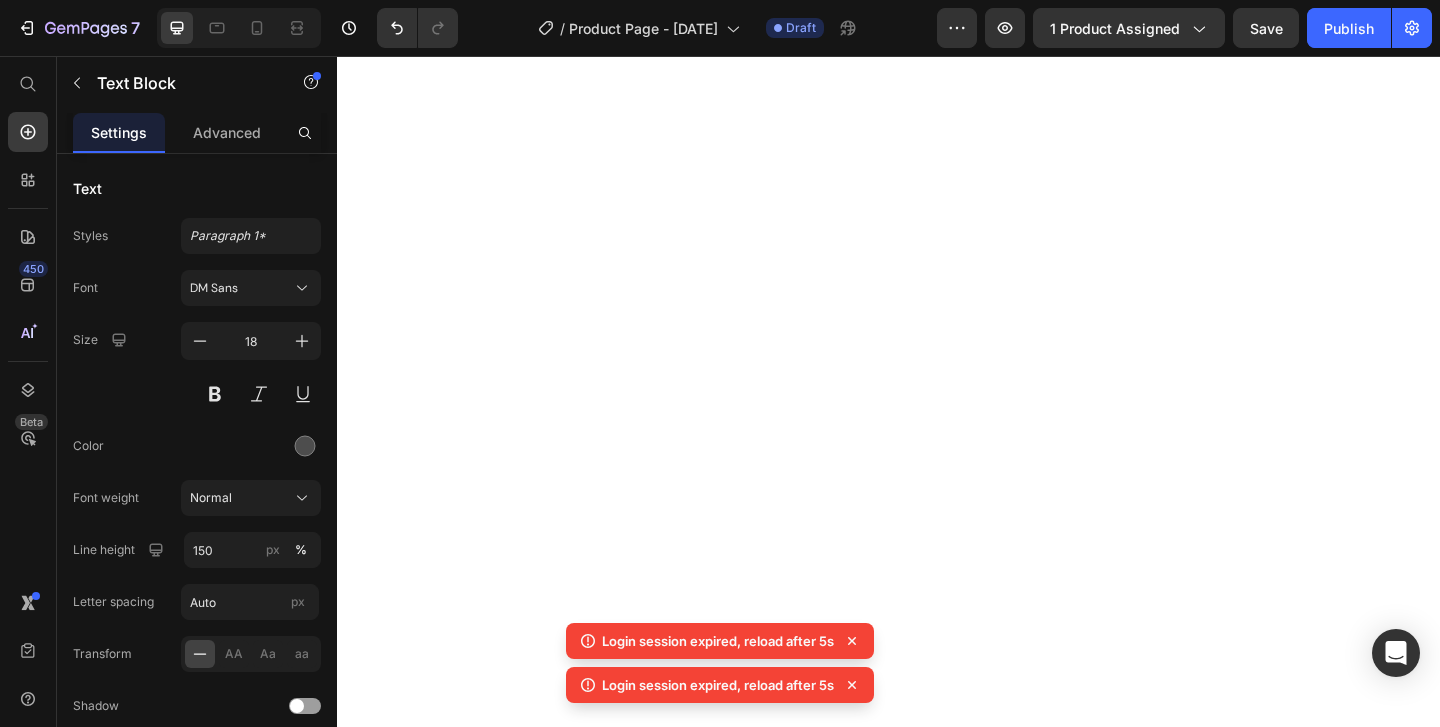 scroll, scrollTop: 0, scrollLeft: 0, axis: both 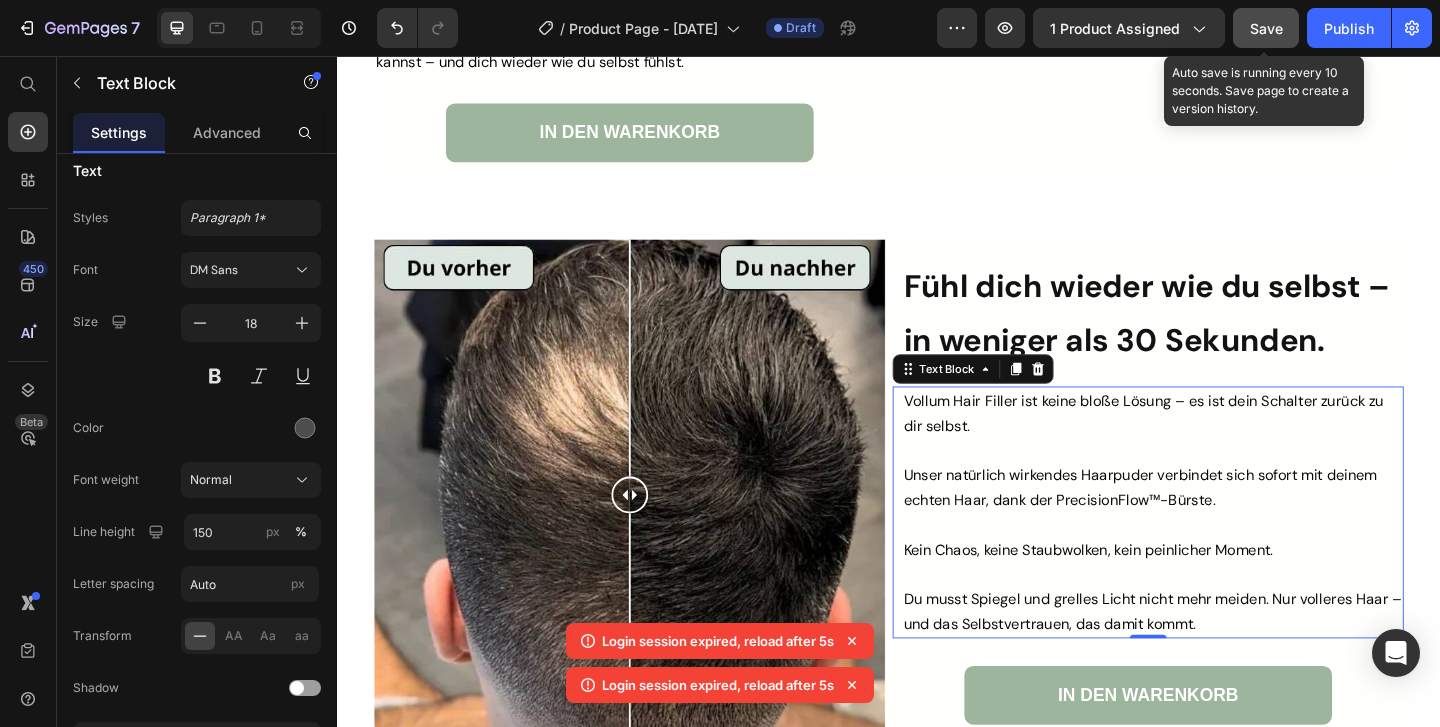 click on "Save" at bounding box center [1266, 28] 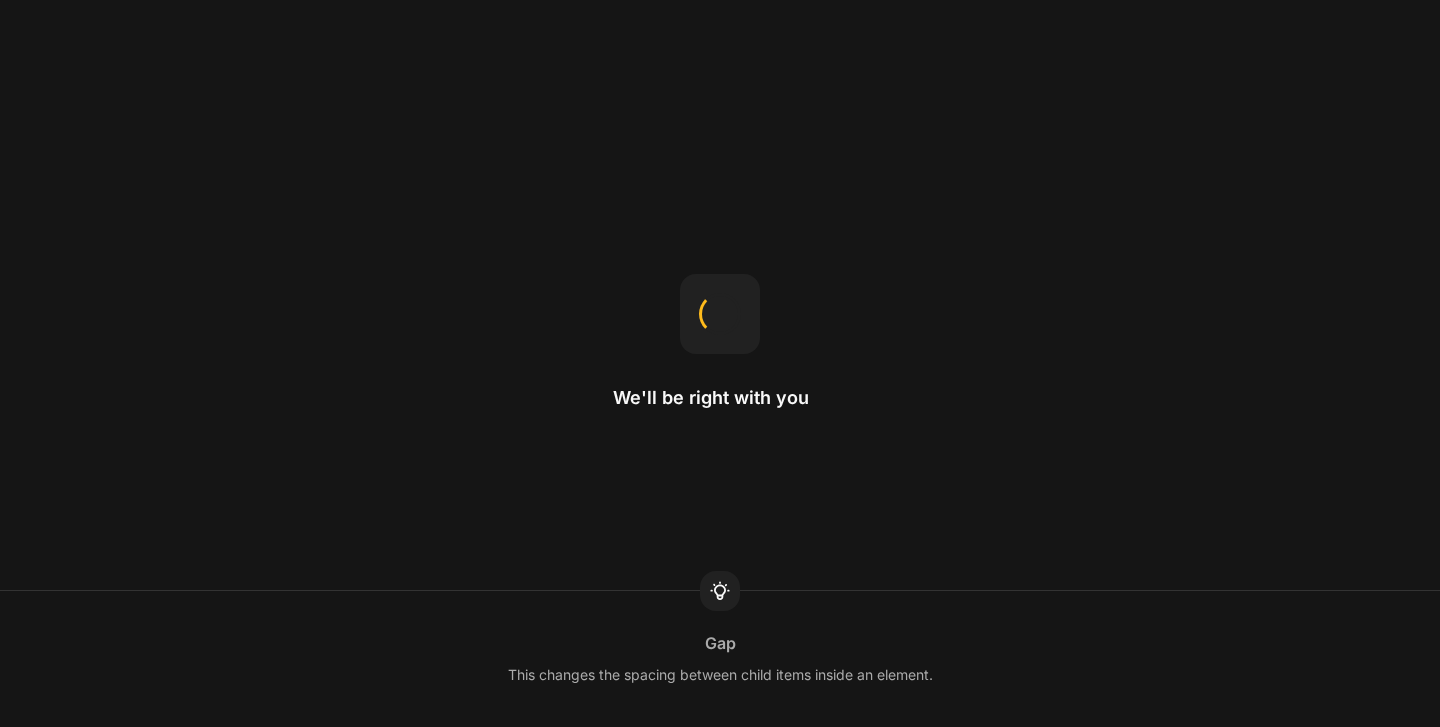 scroll, scrollTop: 0, scrollLeft: 0, axis: both 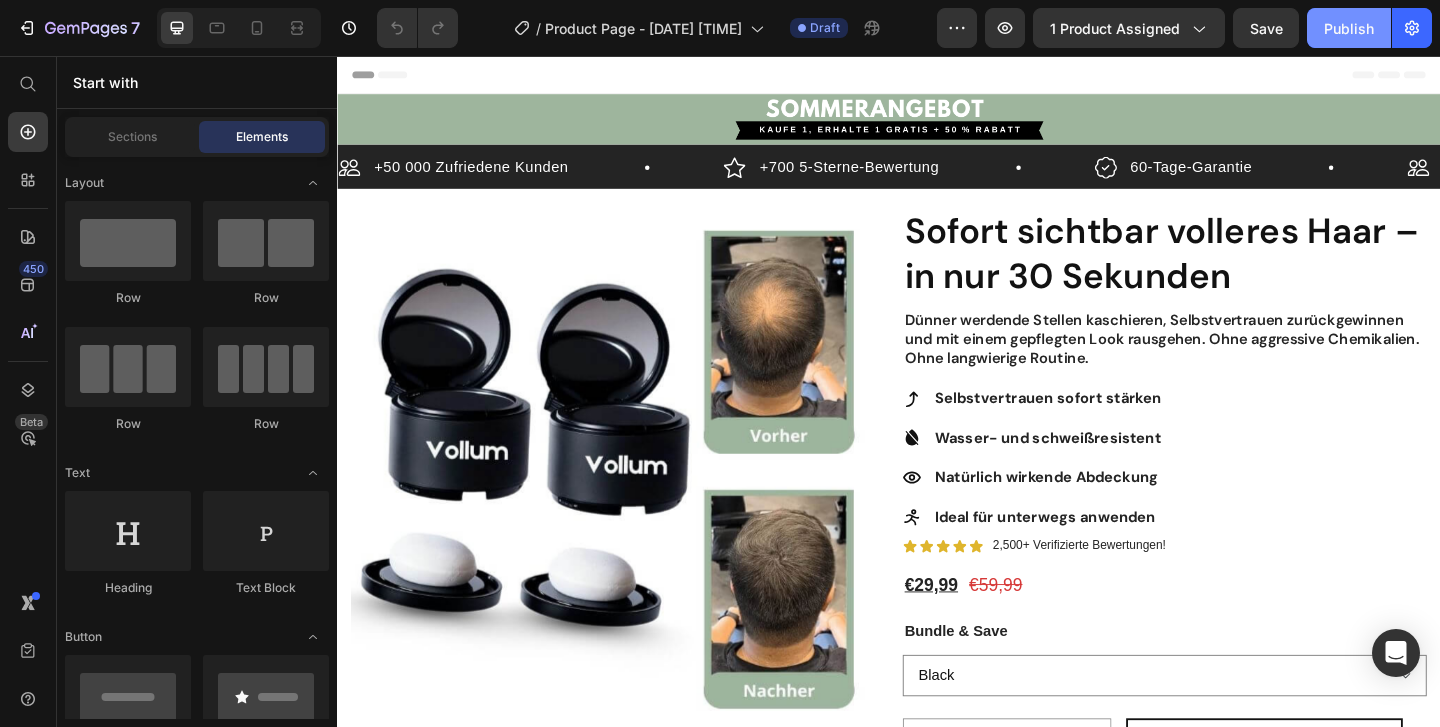 click on "Publish" at bounding box center (1349, 28) 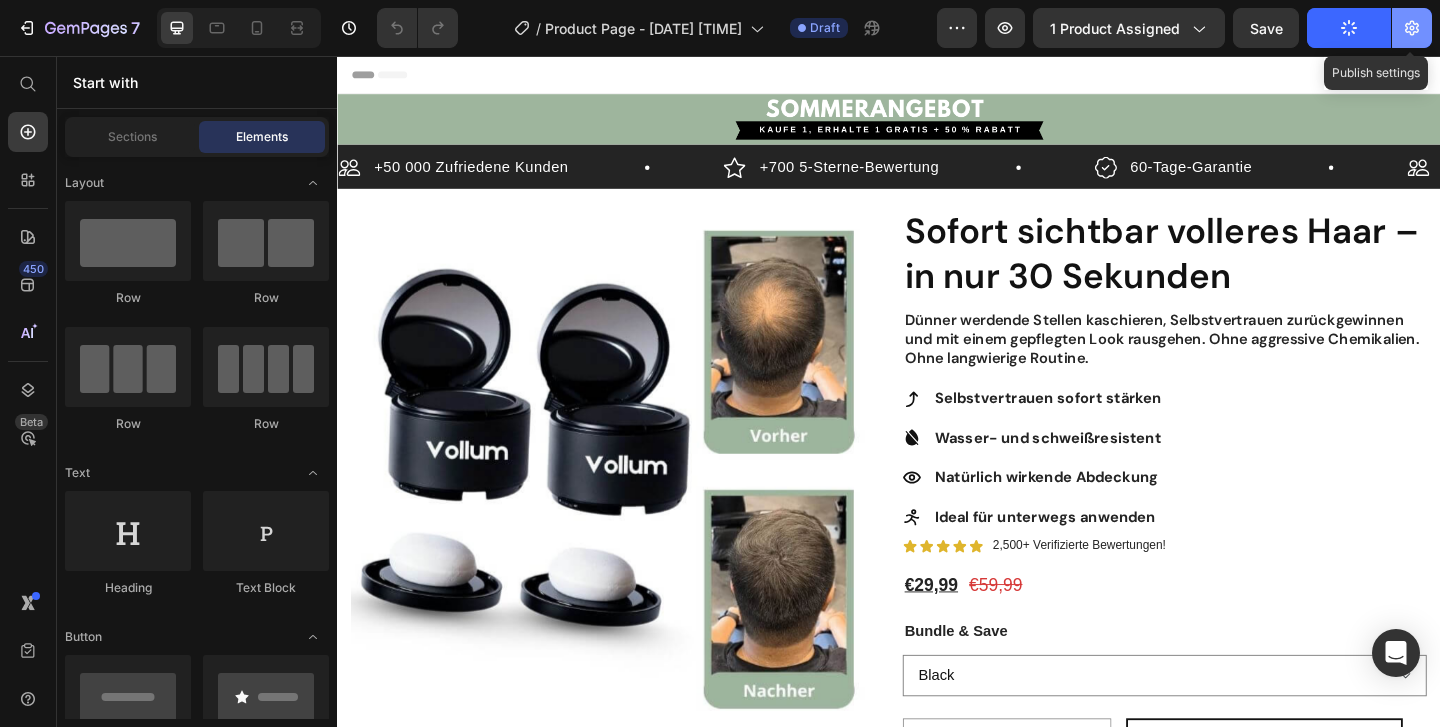 click 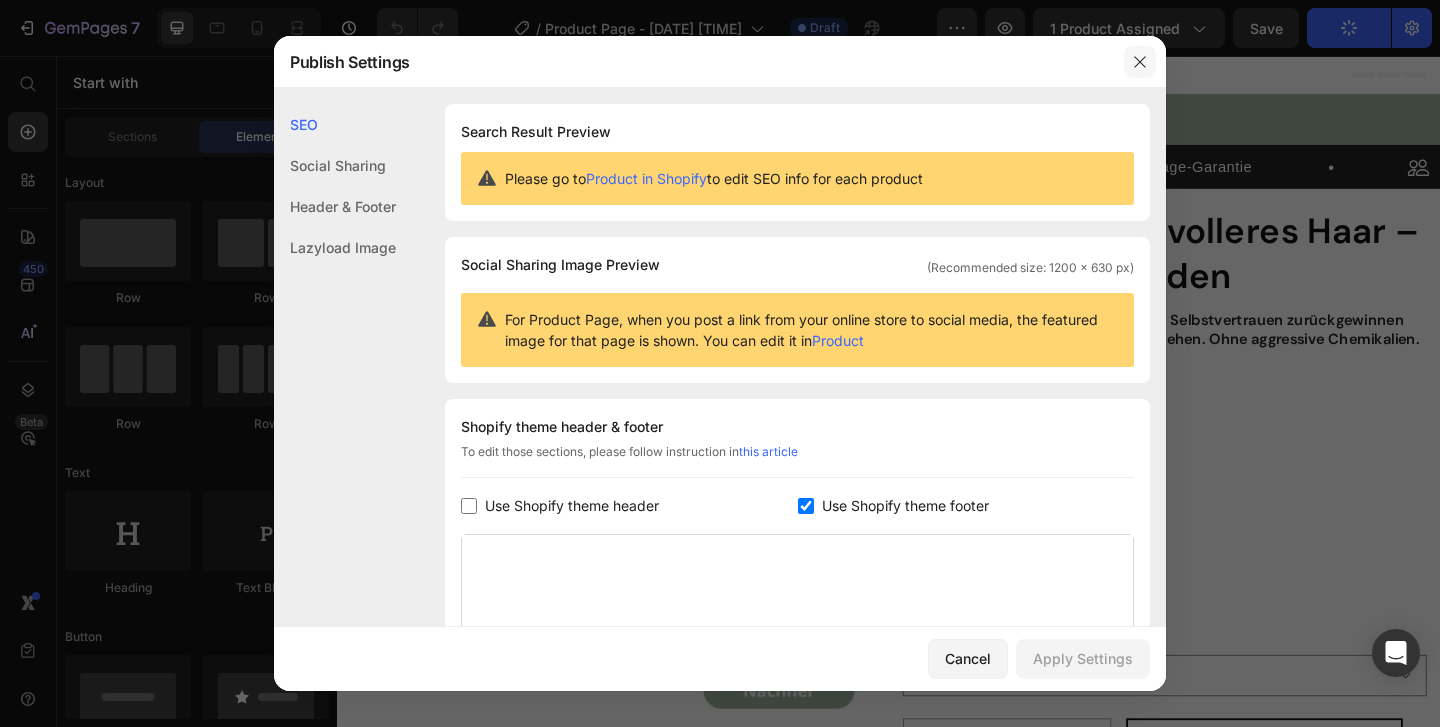 click 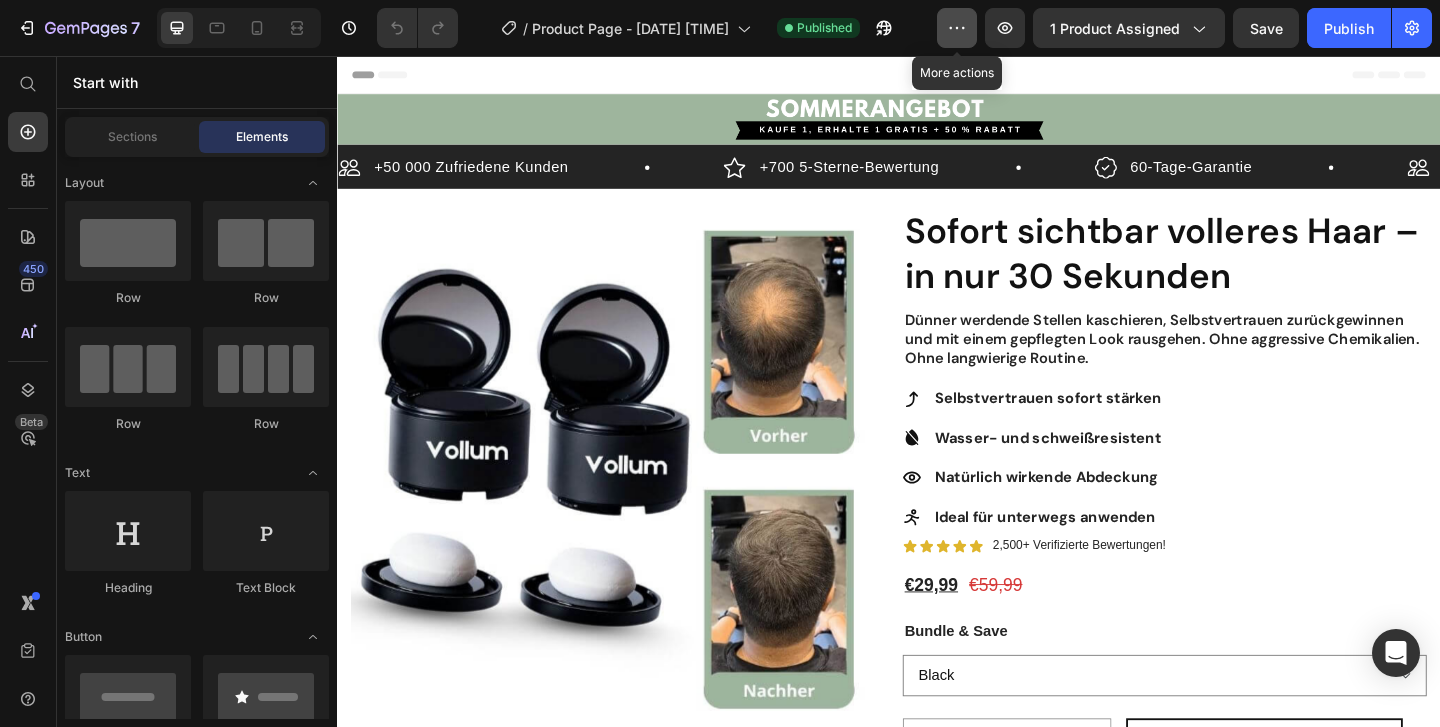 click 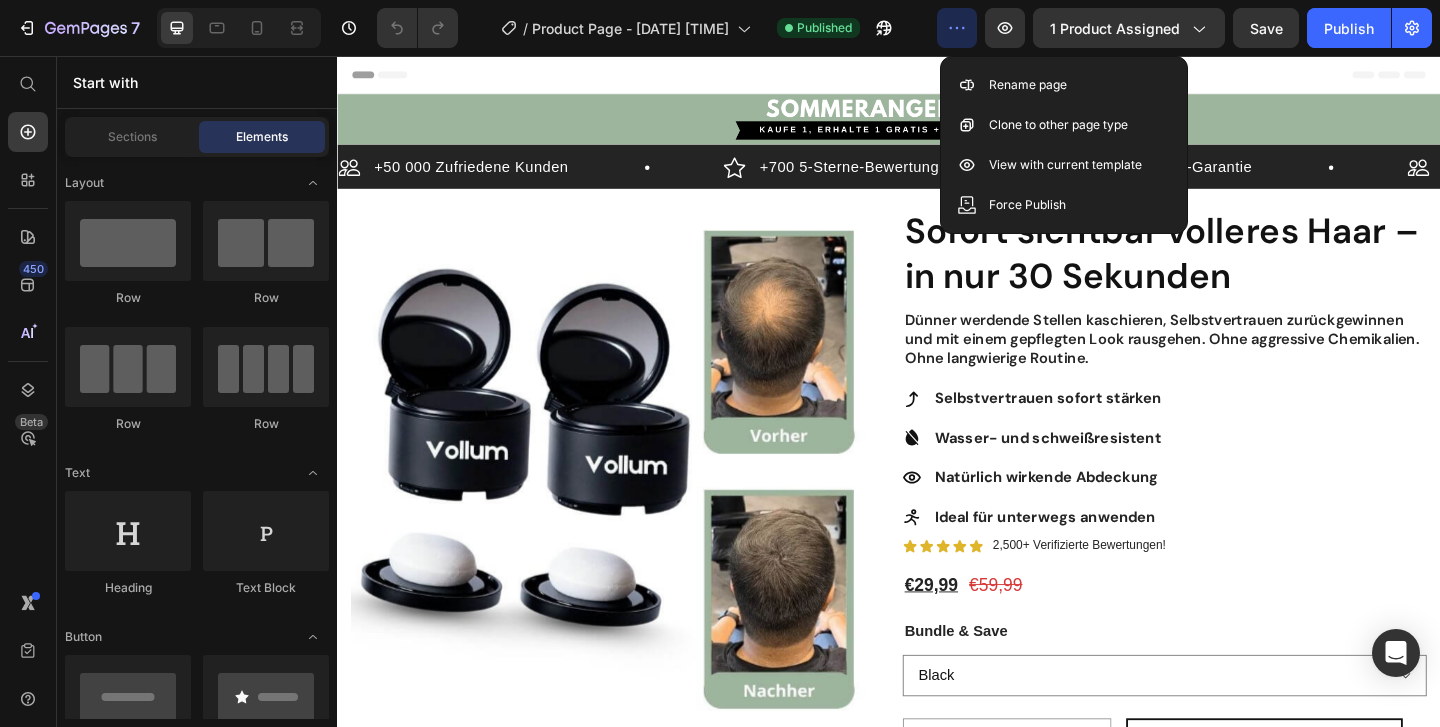 click 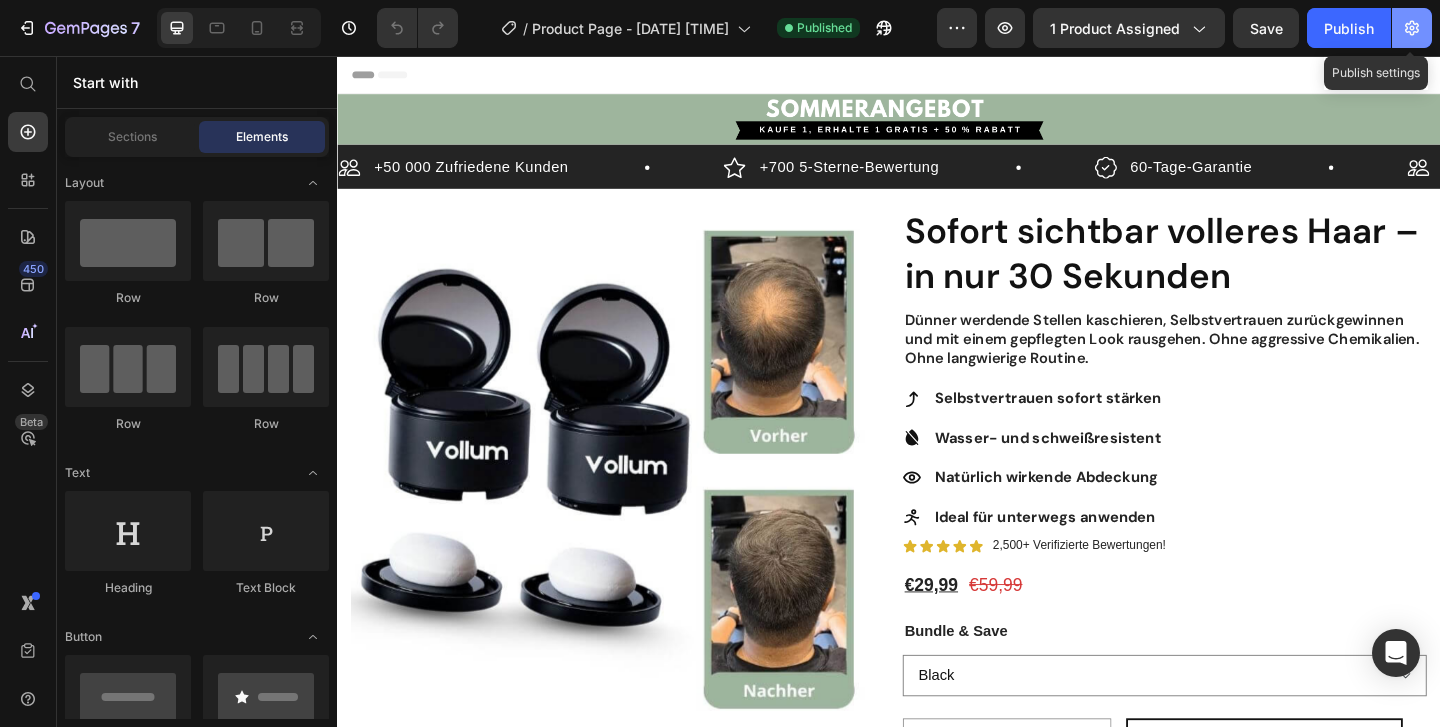 click 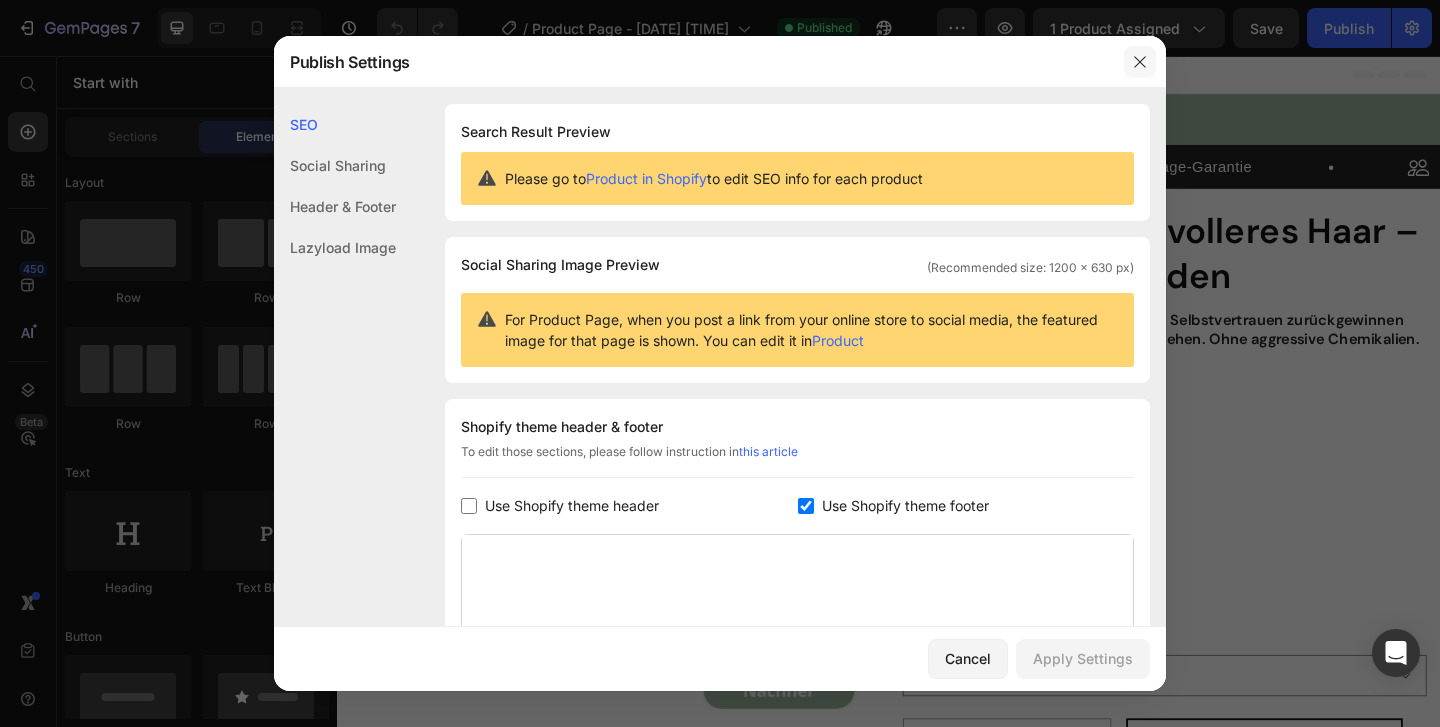 click 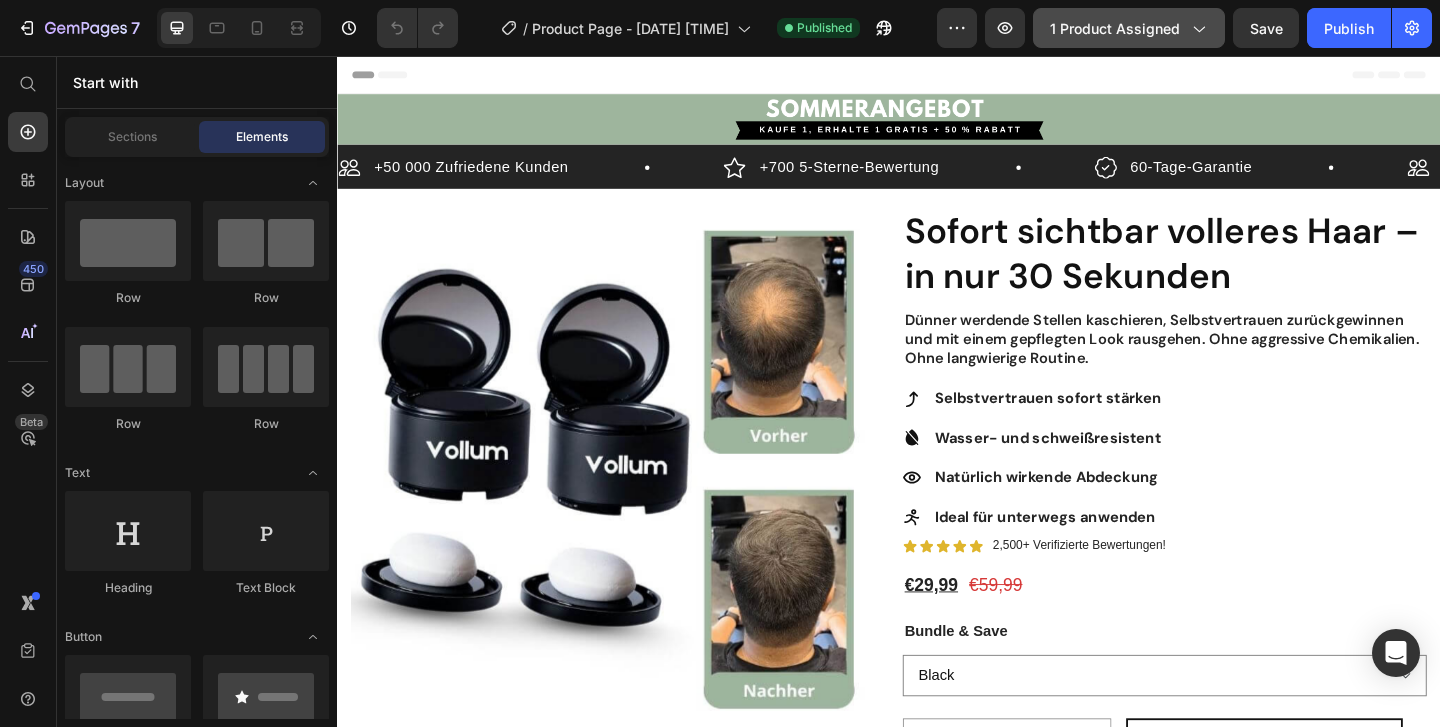 click 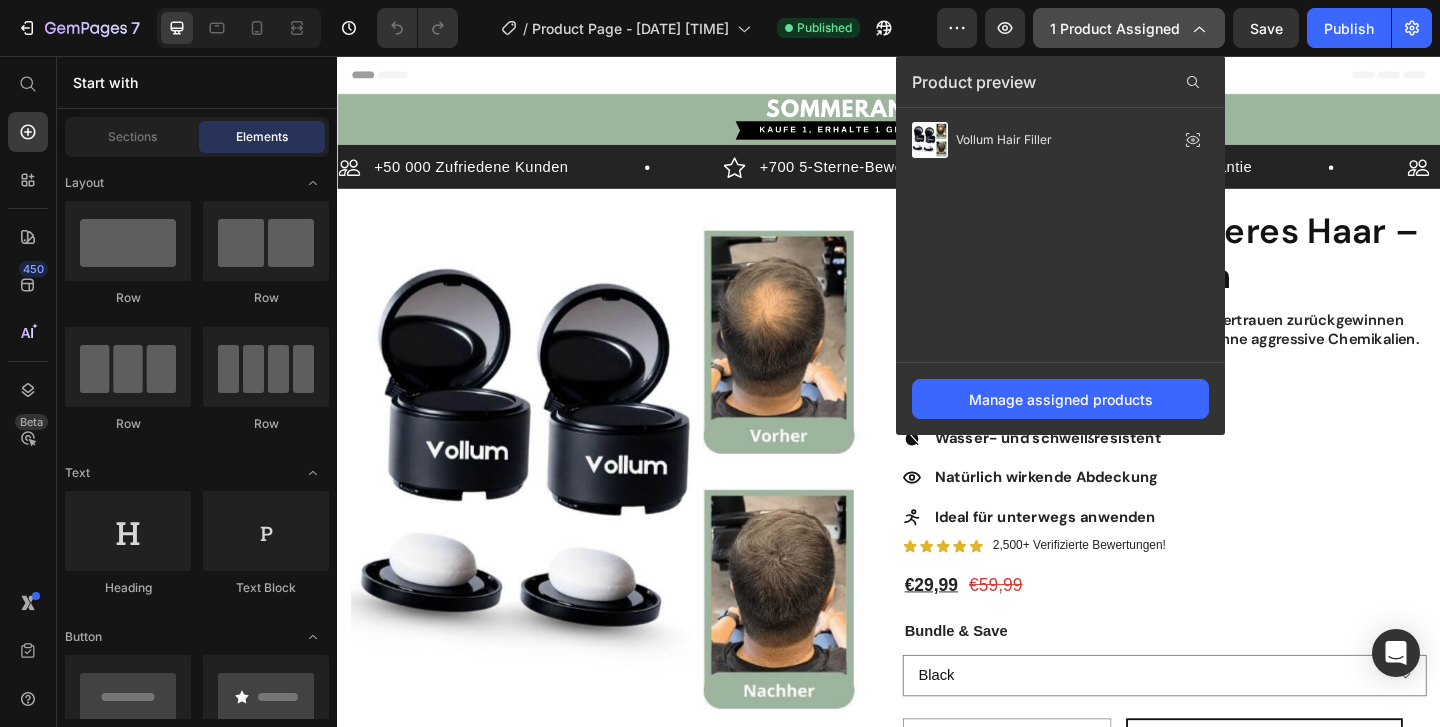 click 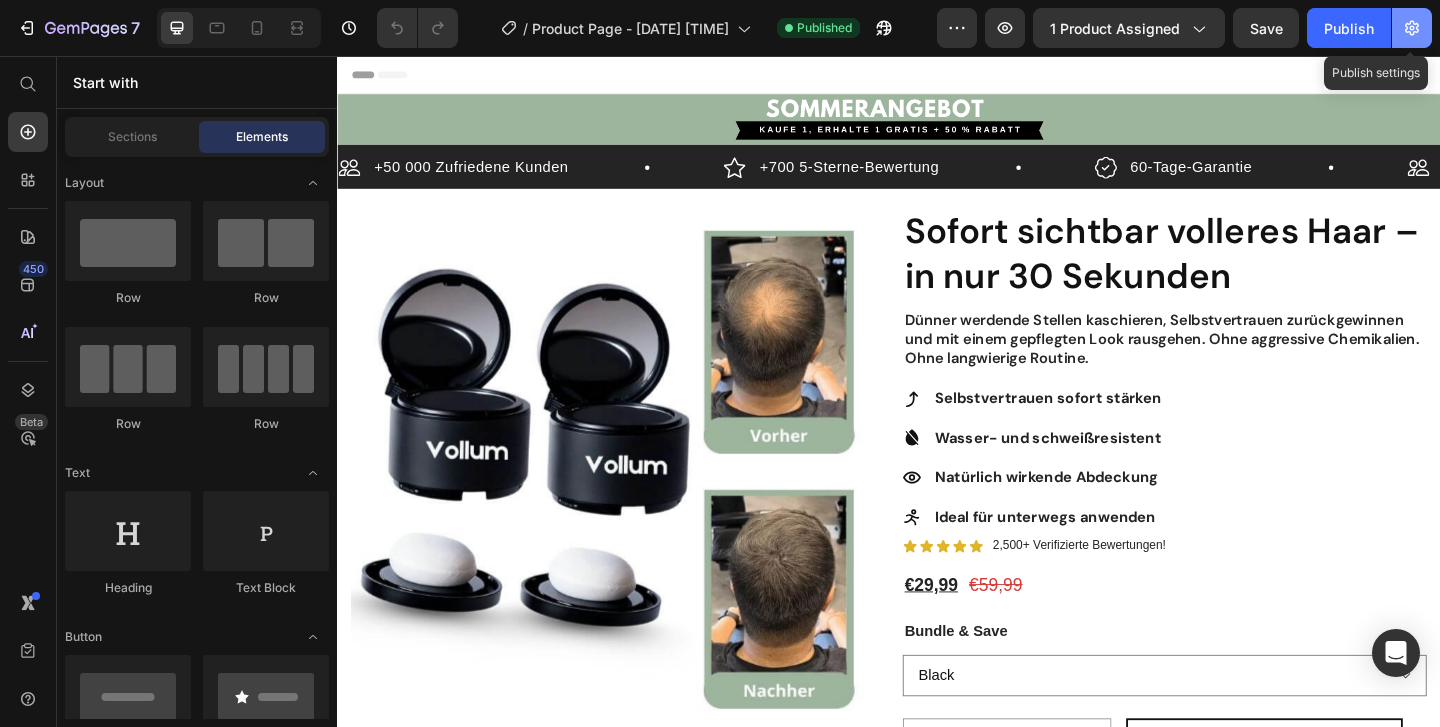 click 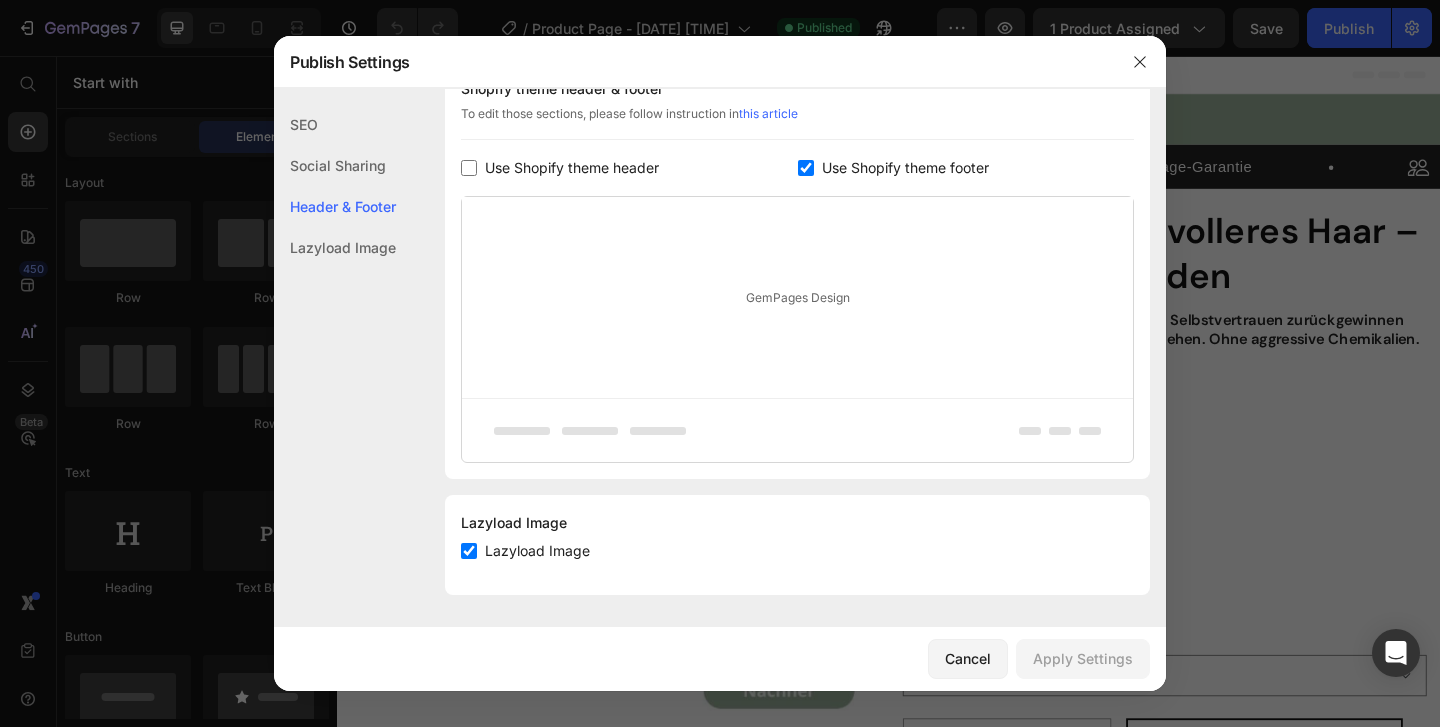 scroll, scrollTop: 0, scrollLeft: 0, axis: both 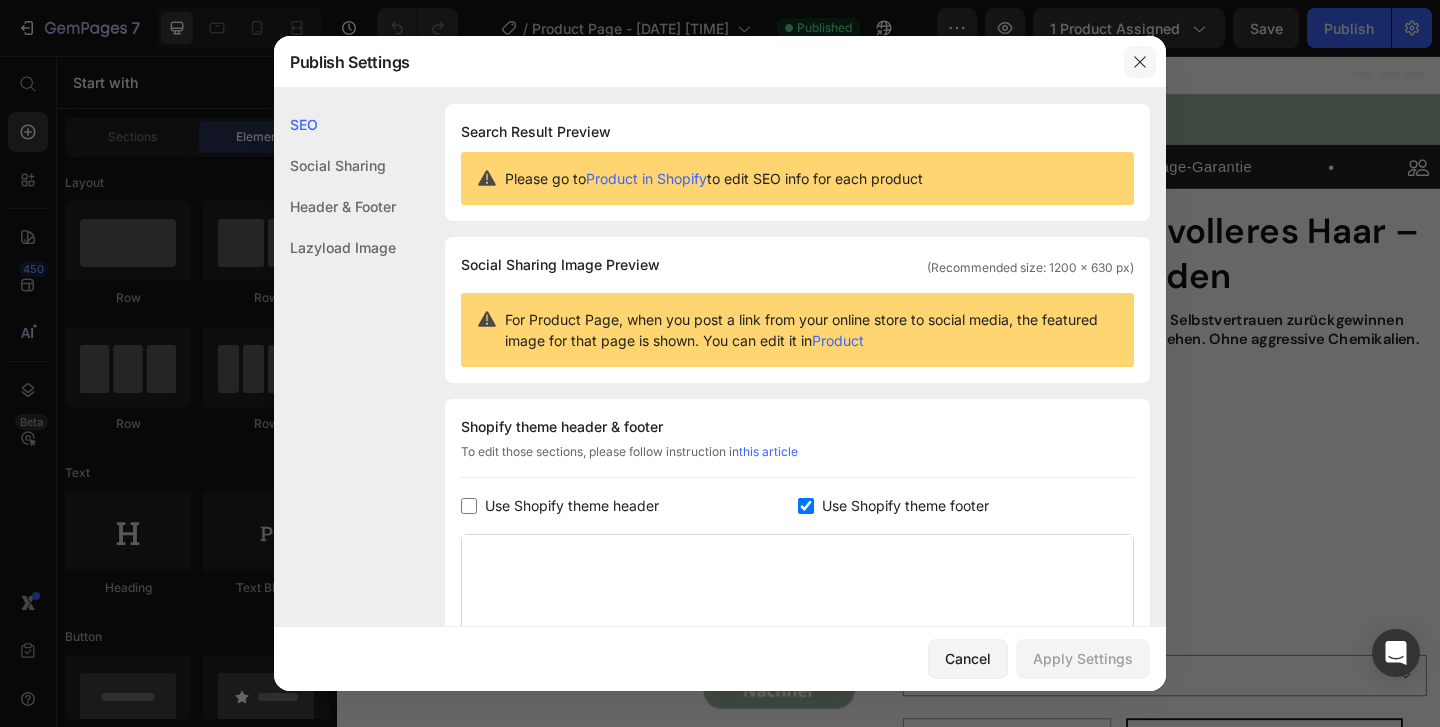 click at bounding box center [1140, 62] 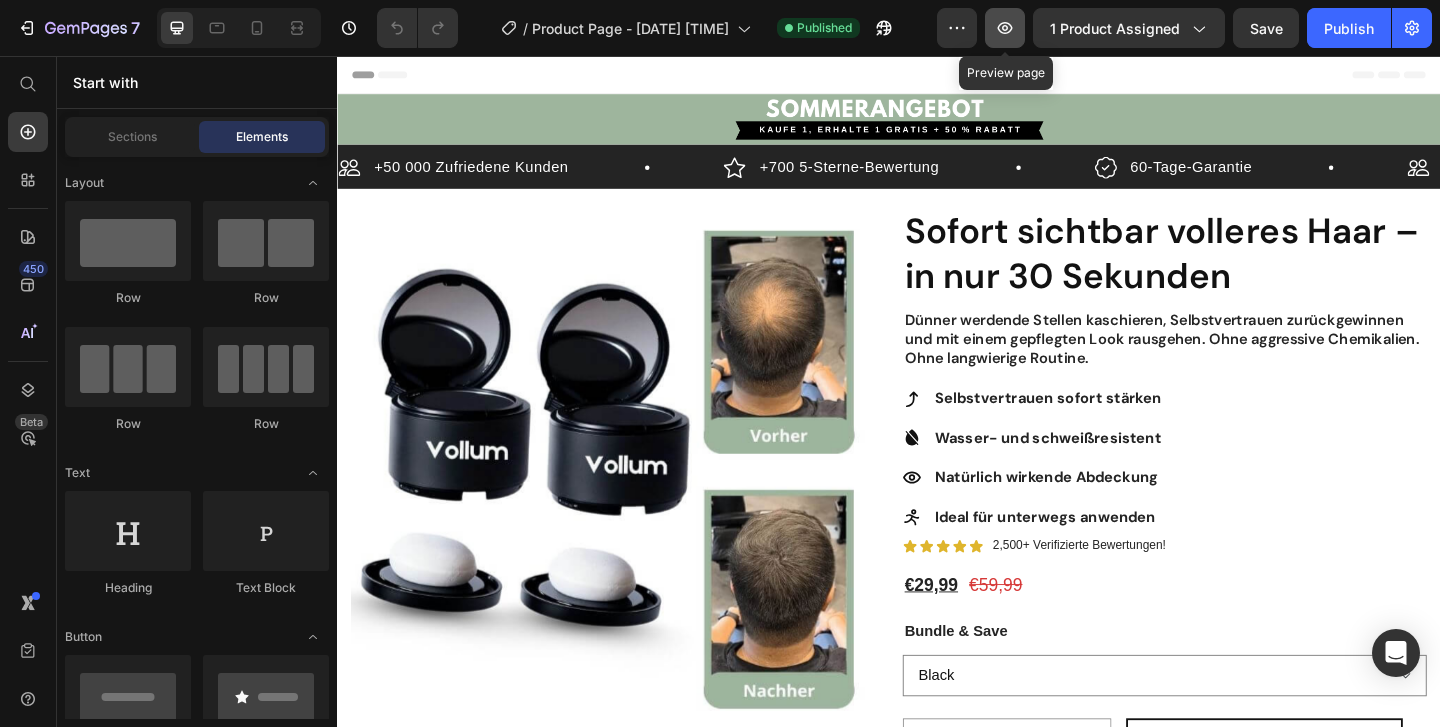 click 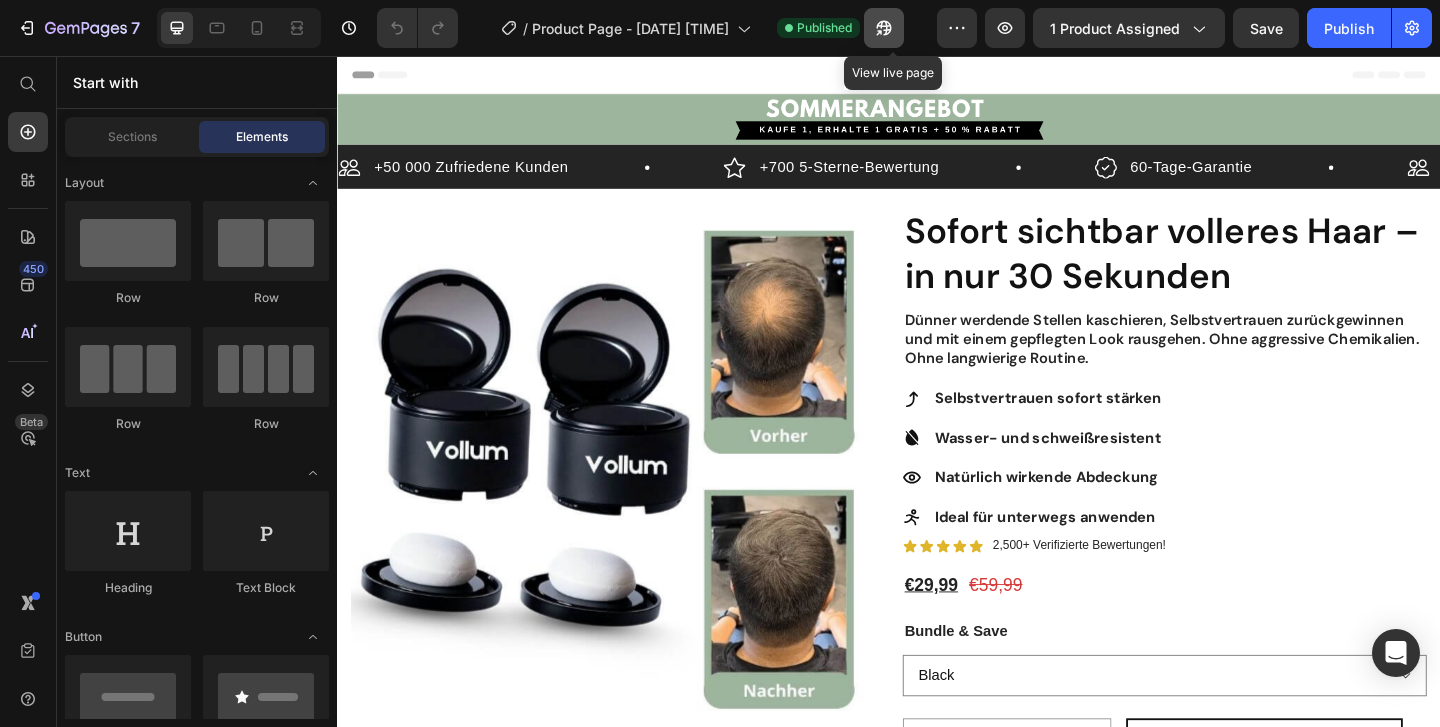 click 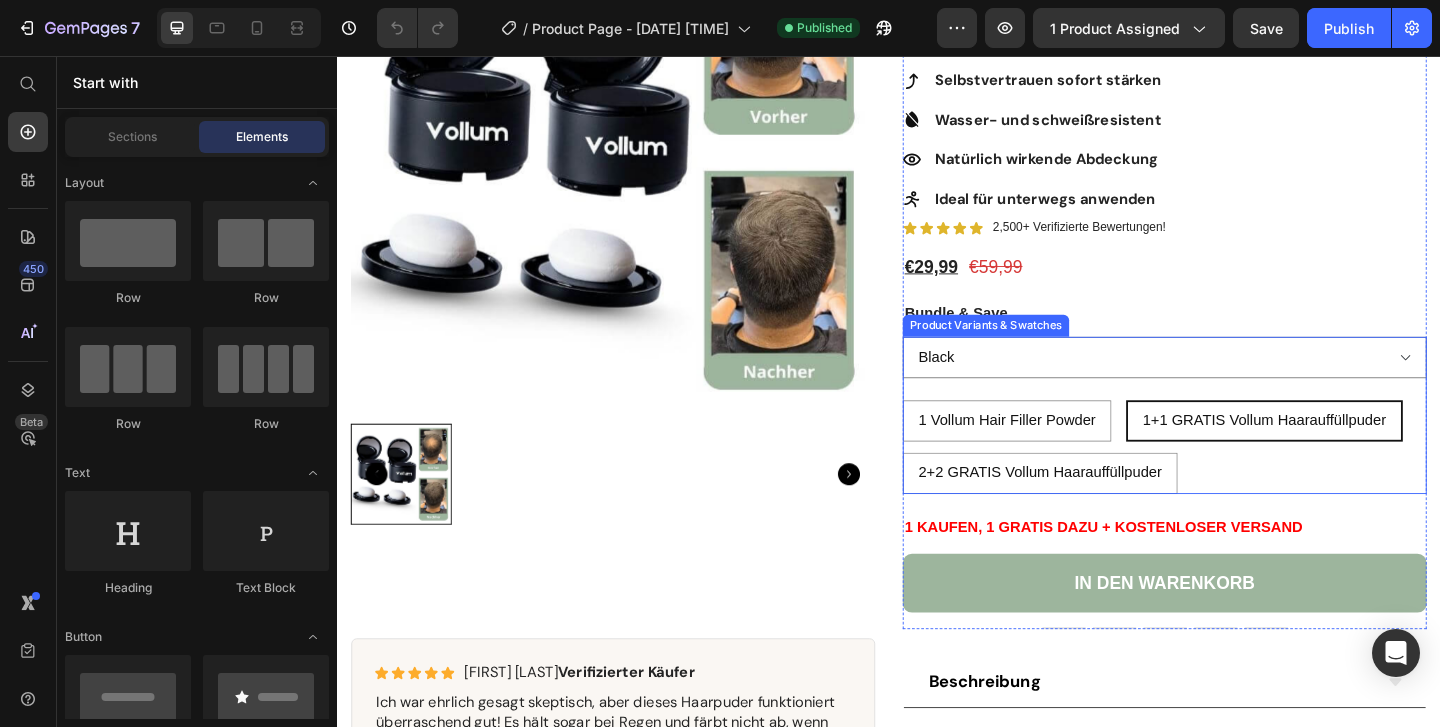scroll, scrollTop: 332, scrollLeft: 0, axis: vertical 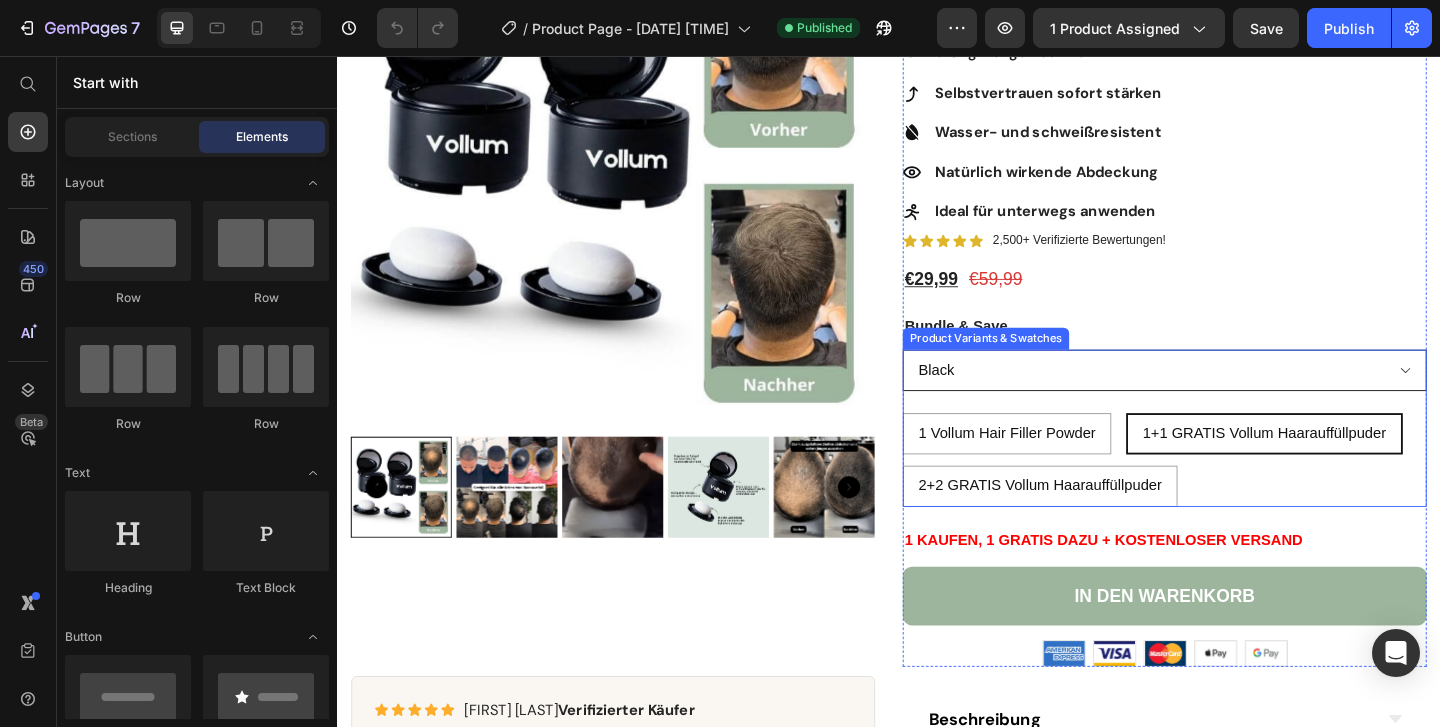 click on "Black Brown Blonde Grey" at bounding box center [1237, 397] 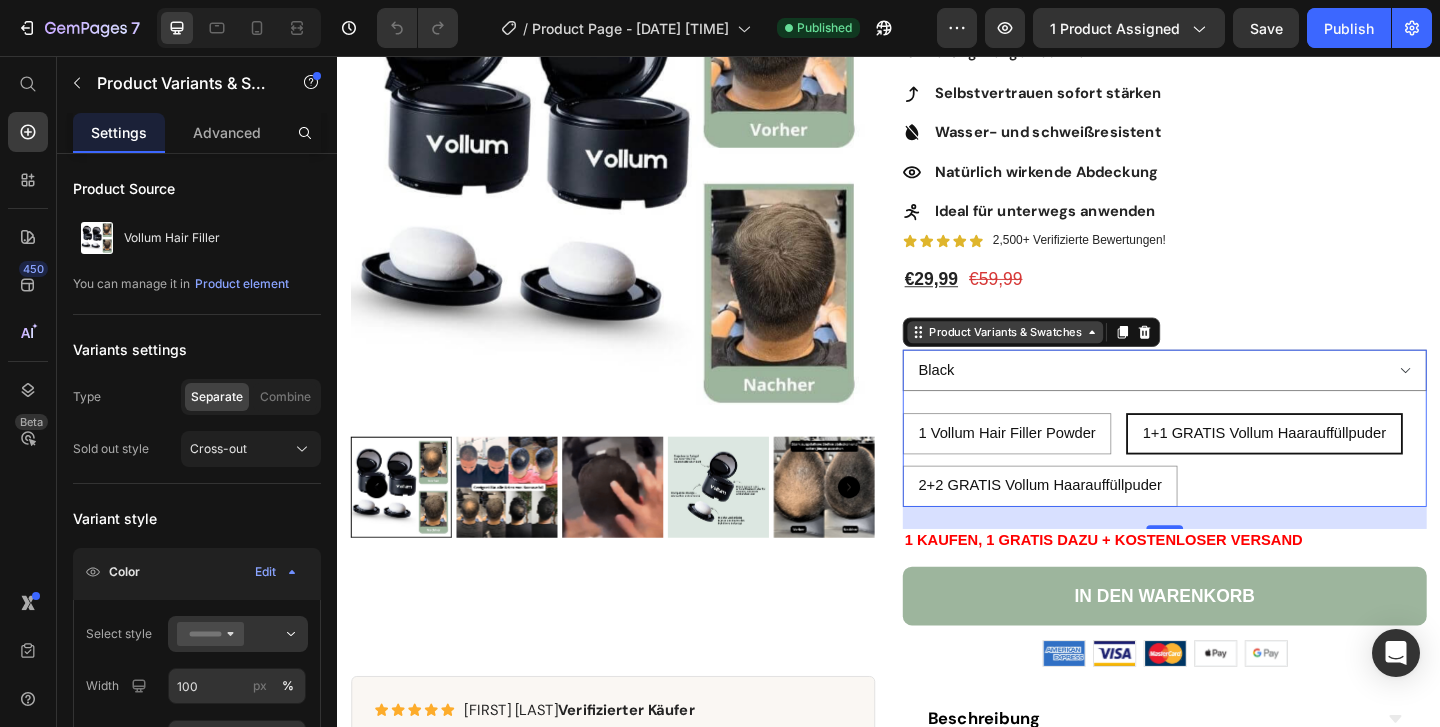 click on "Product Variants & Swatches" at bounding box center (1063, 356) 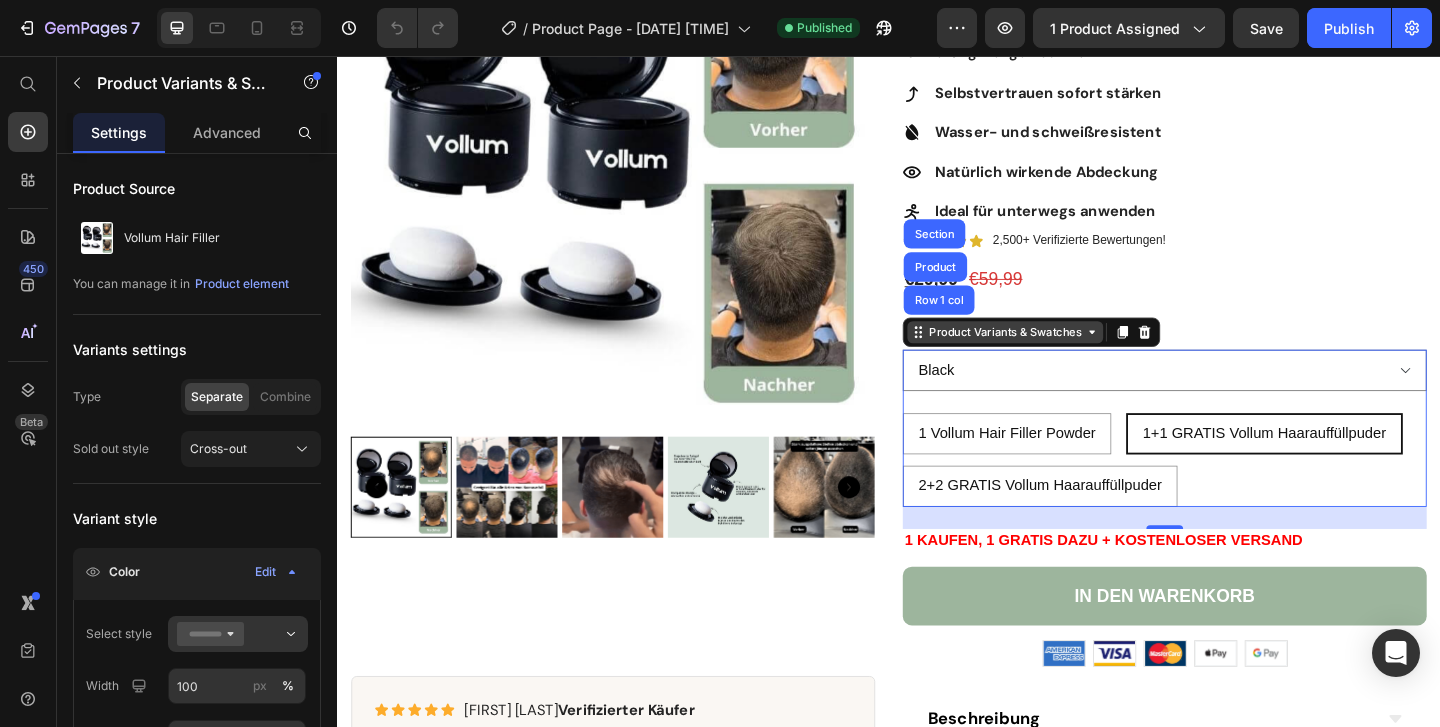 click on "Product Variants & Swatches" at bounding box center (1063, 356) 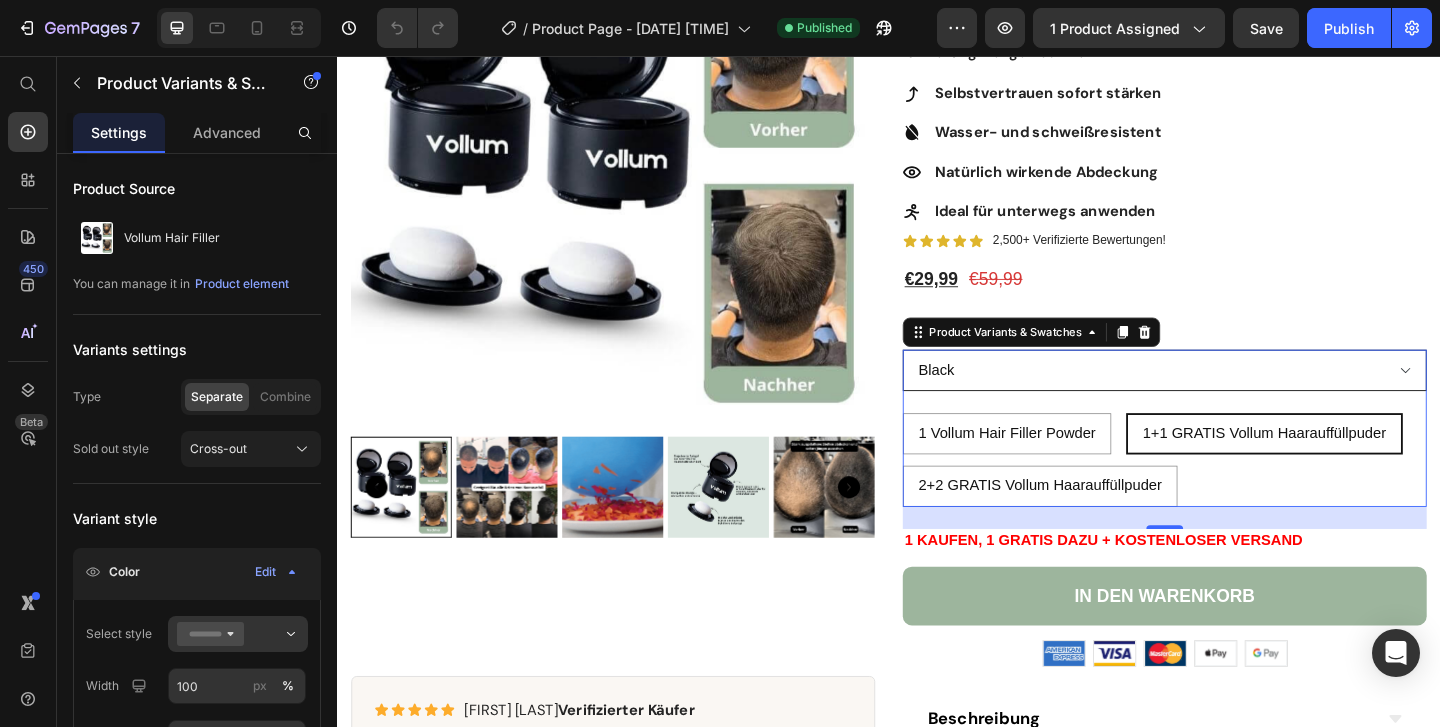 click on "Black Brown Blonde Grey" at bounding box center [1237, 397] 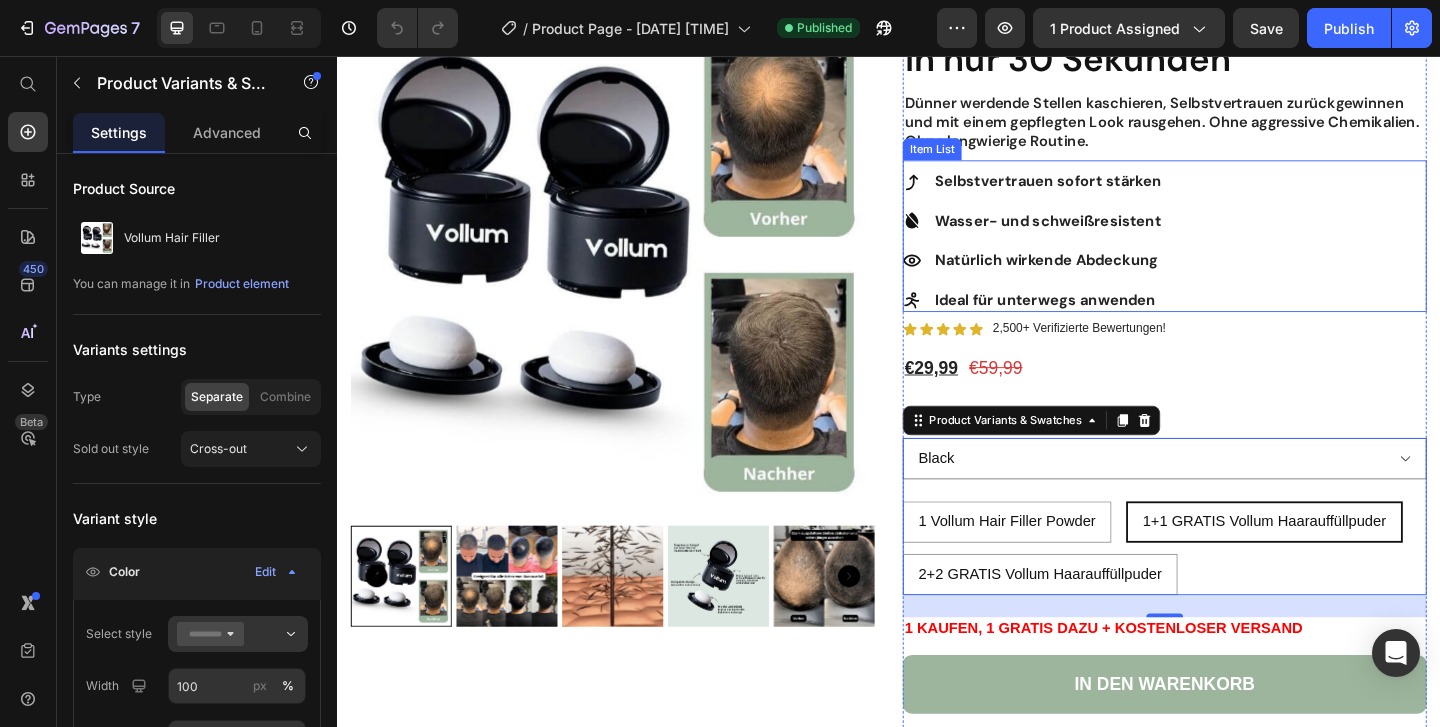 scroll, scrollTop: 235, scrollLeft: 0, axis: vertical 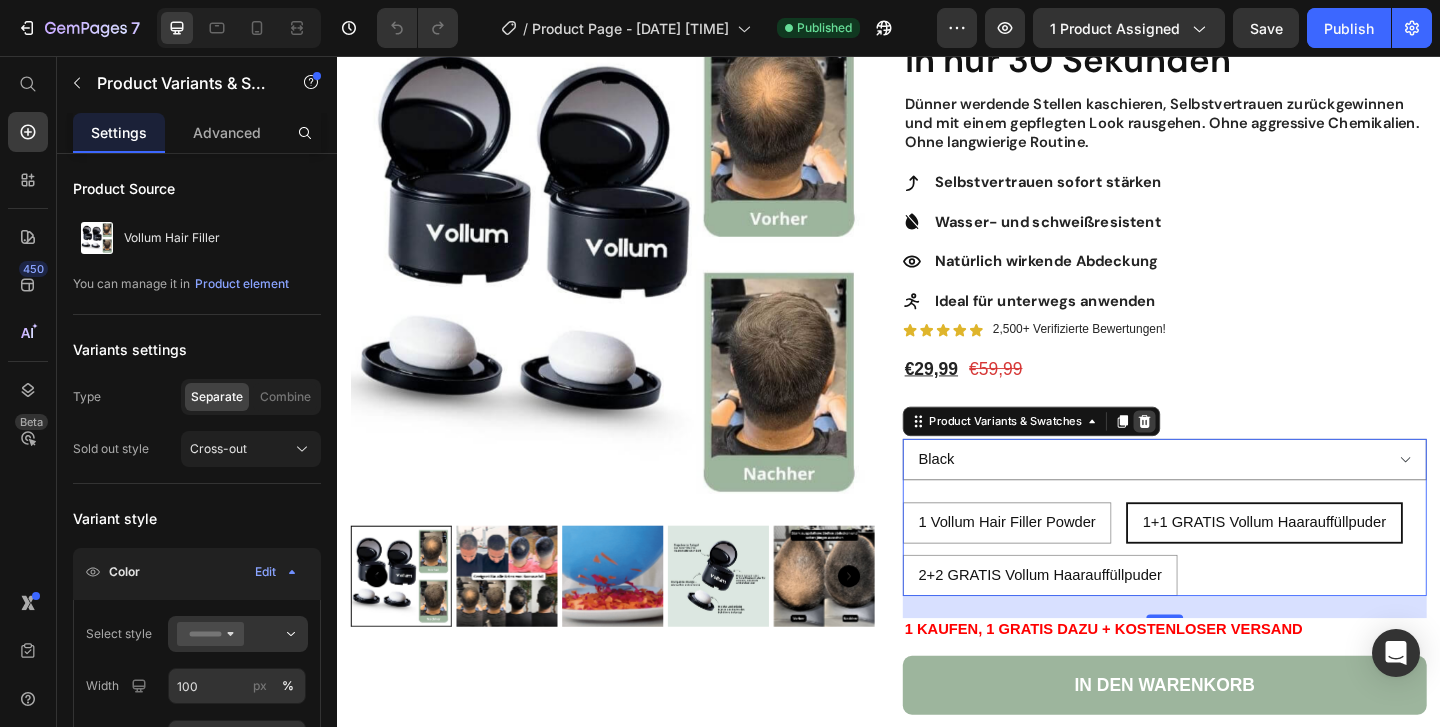 click 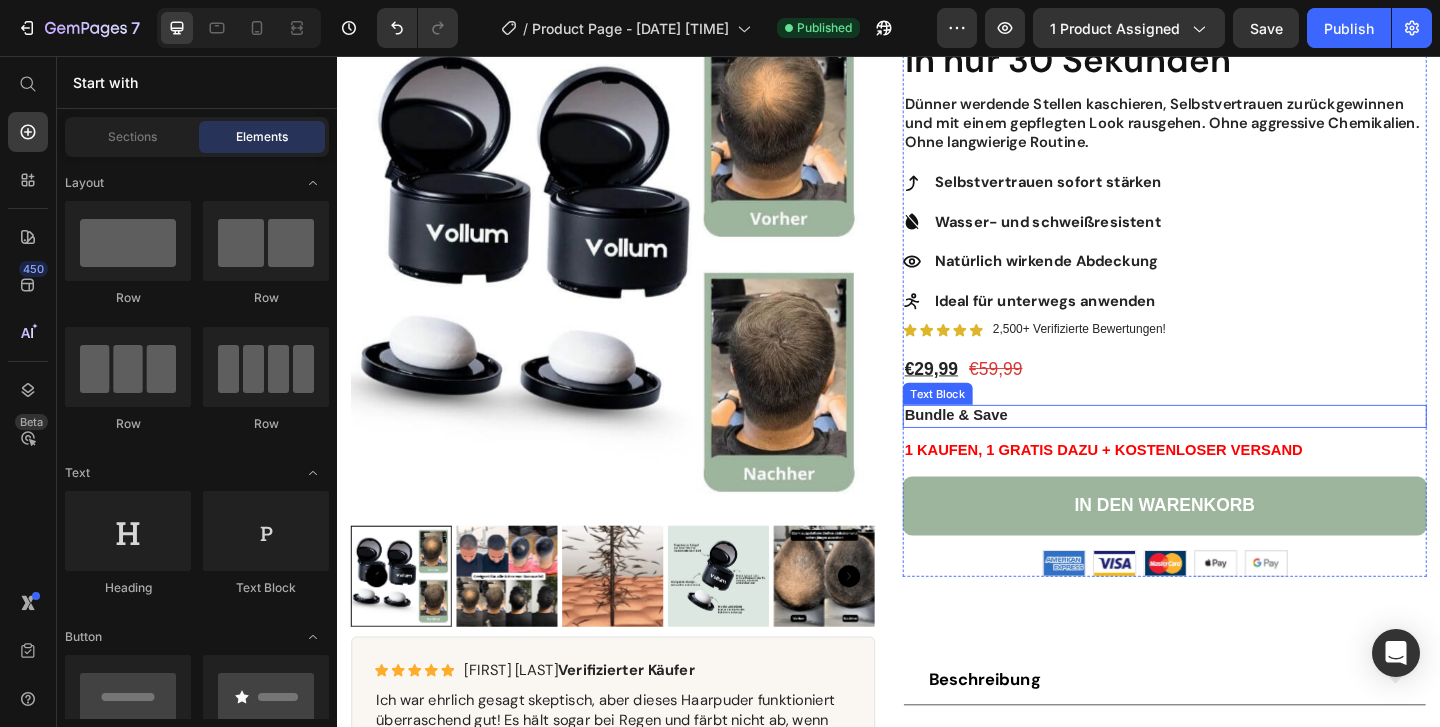 click on "Bundle & Save" at bounding box center (1237, 447) 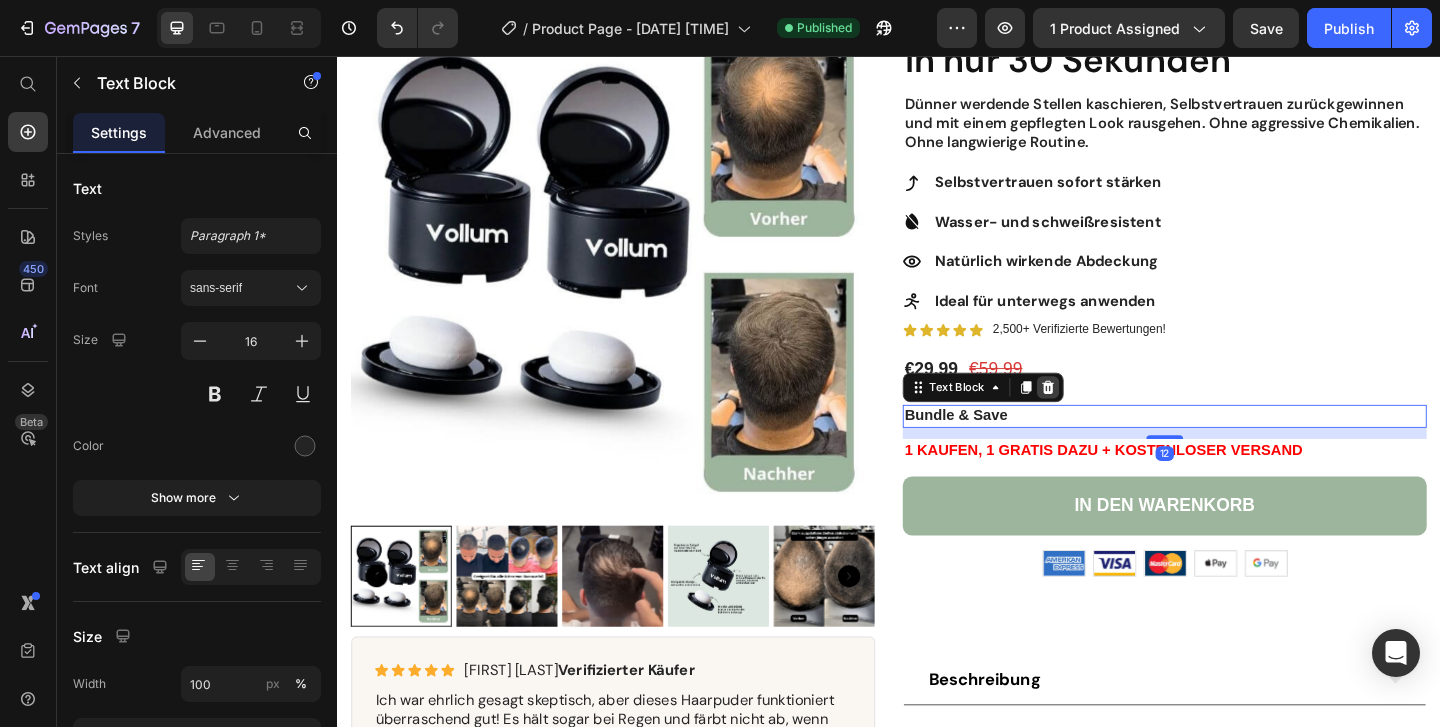 click 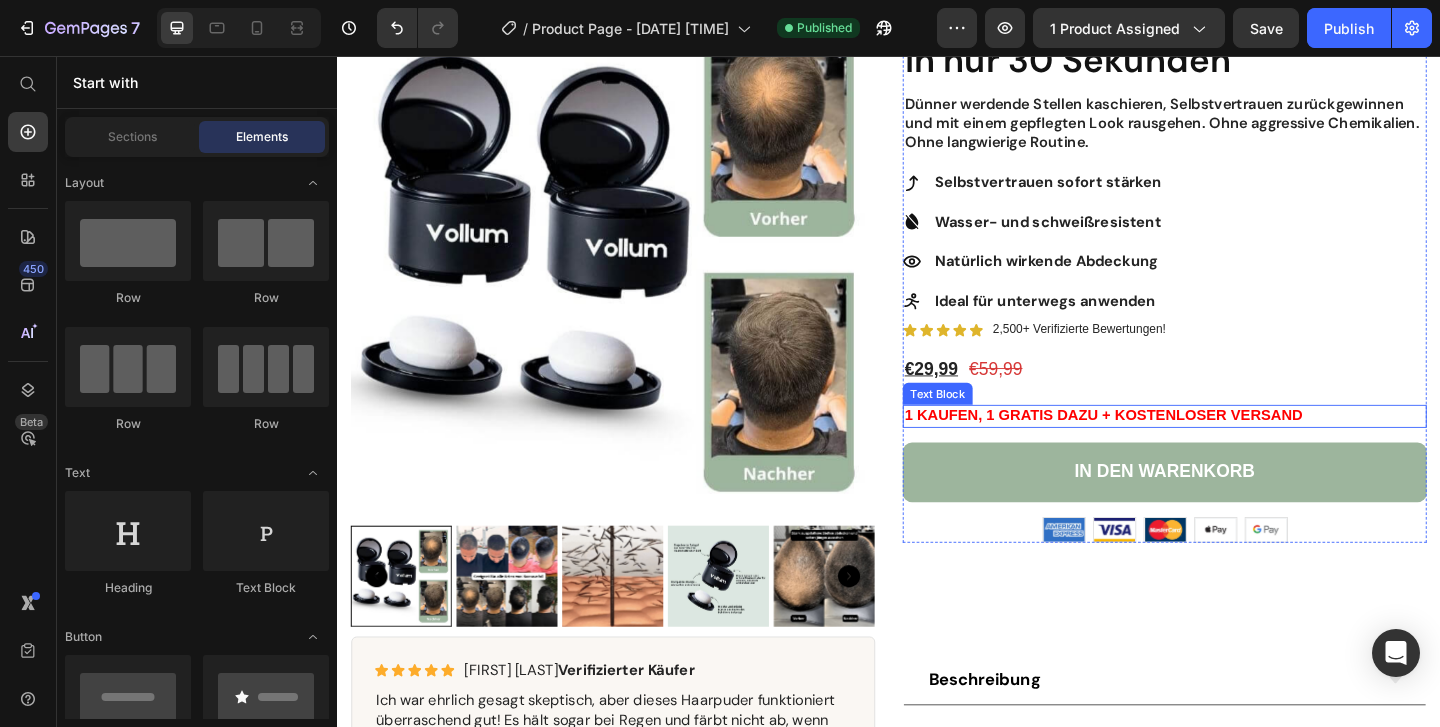 click on "1 kaufen, 1 gratis dazu + kostenloser Versand" at bounding box center [1170, 446] 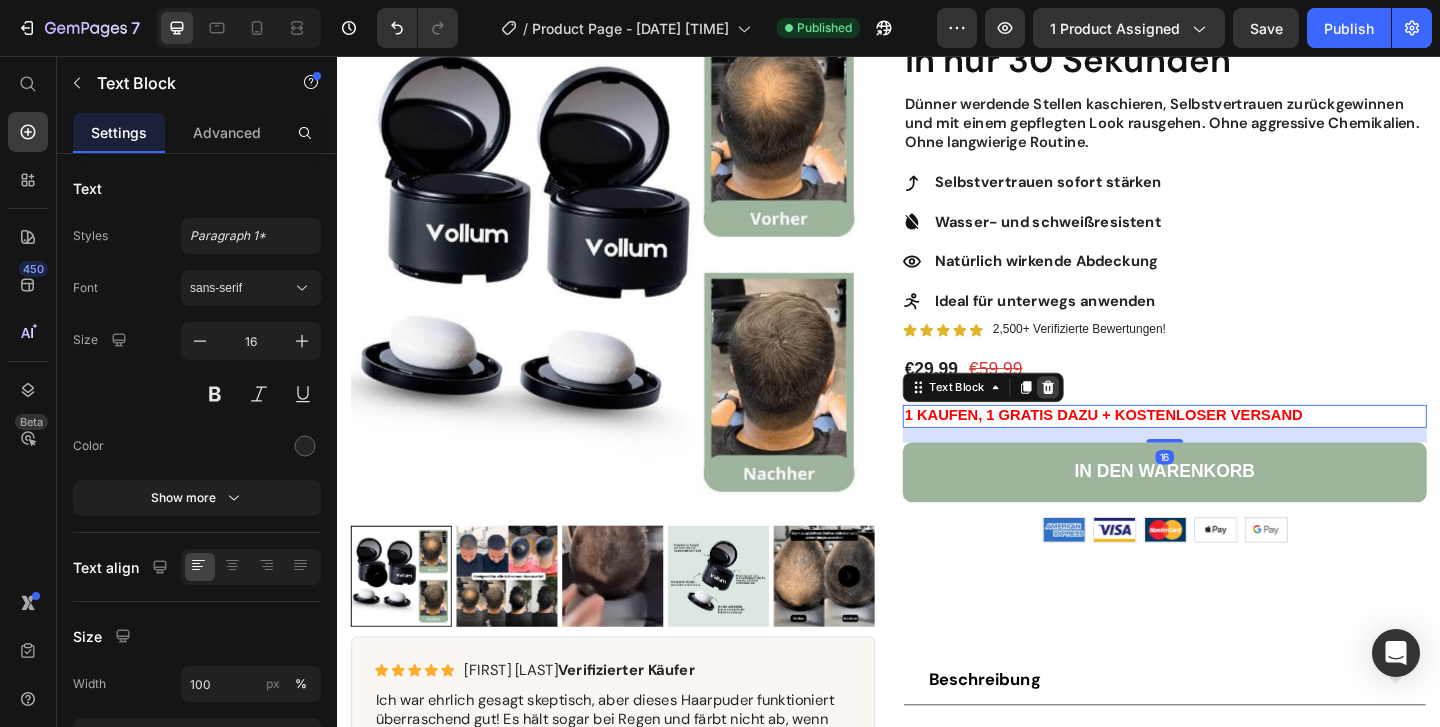 click 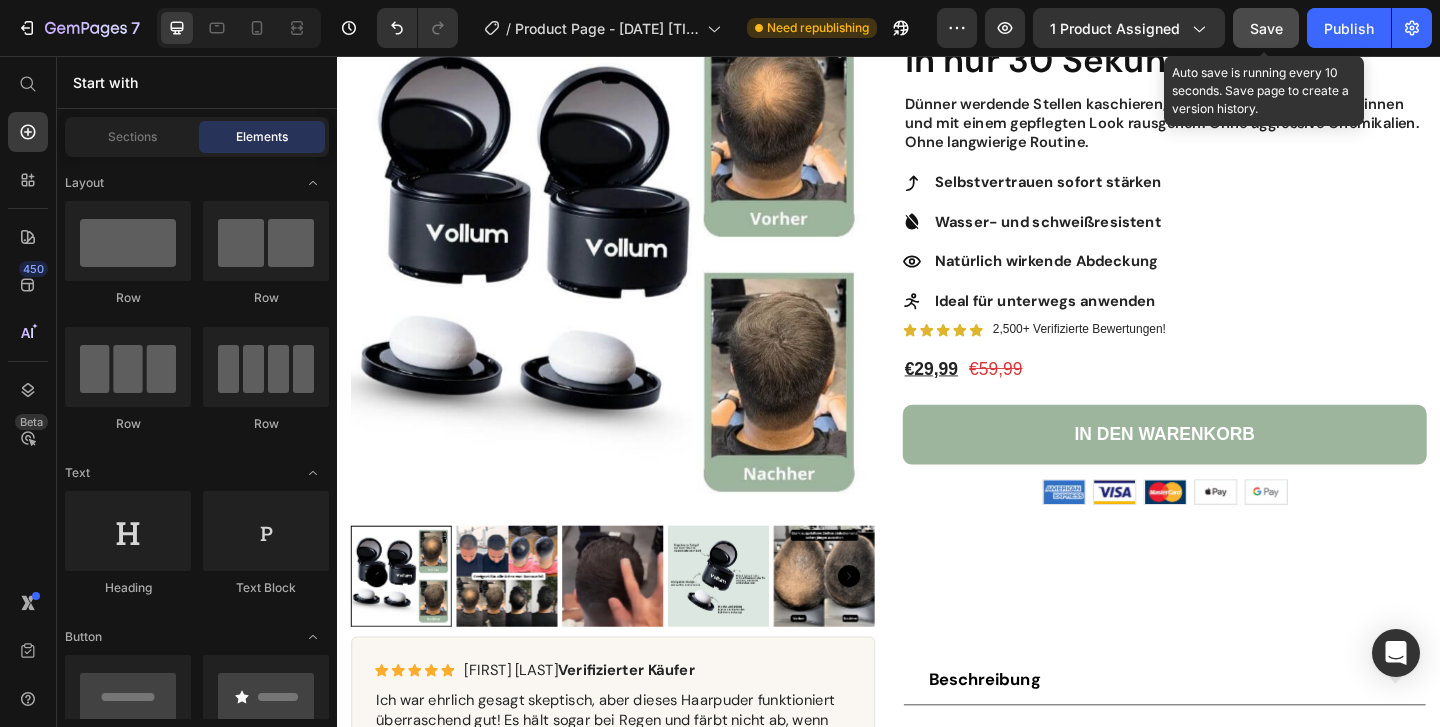 click on "Save" at bounding box center [1266, 28] 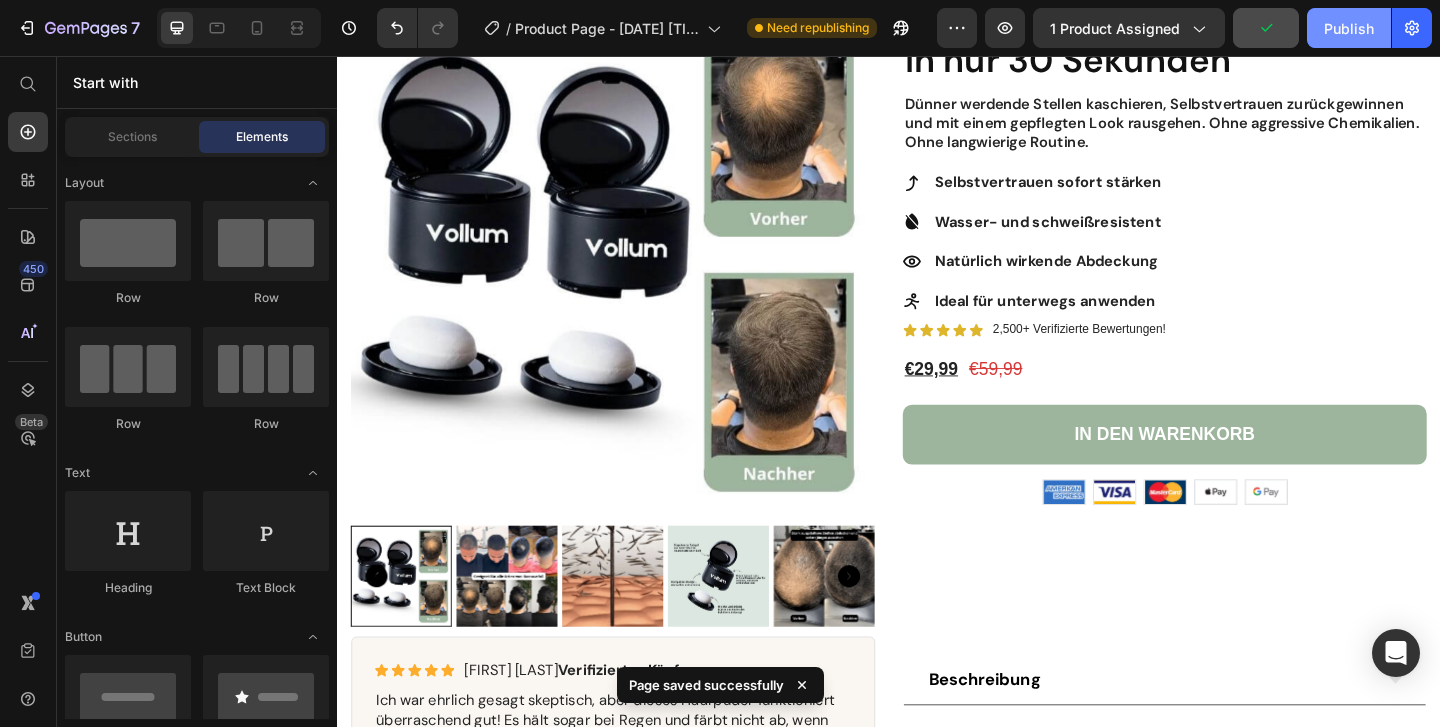 click on "Publish" at bounding box center [1349, 28] 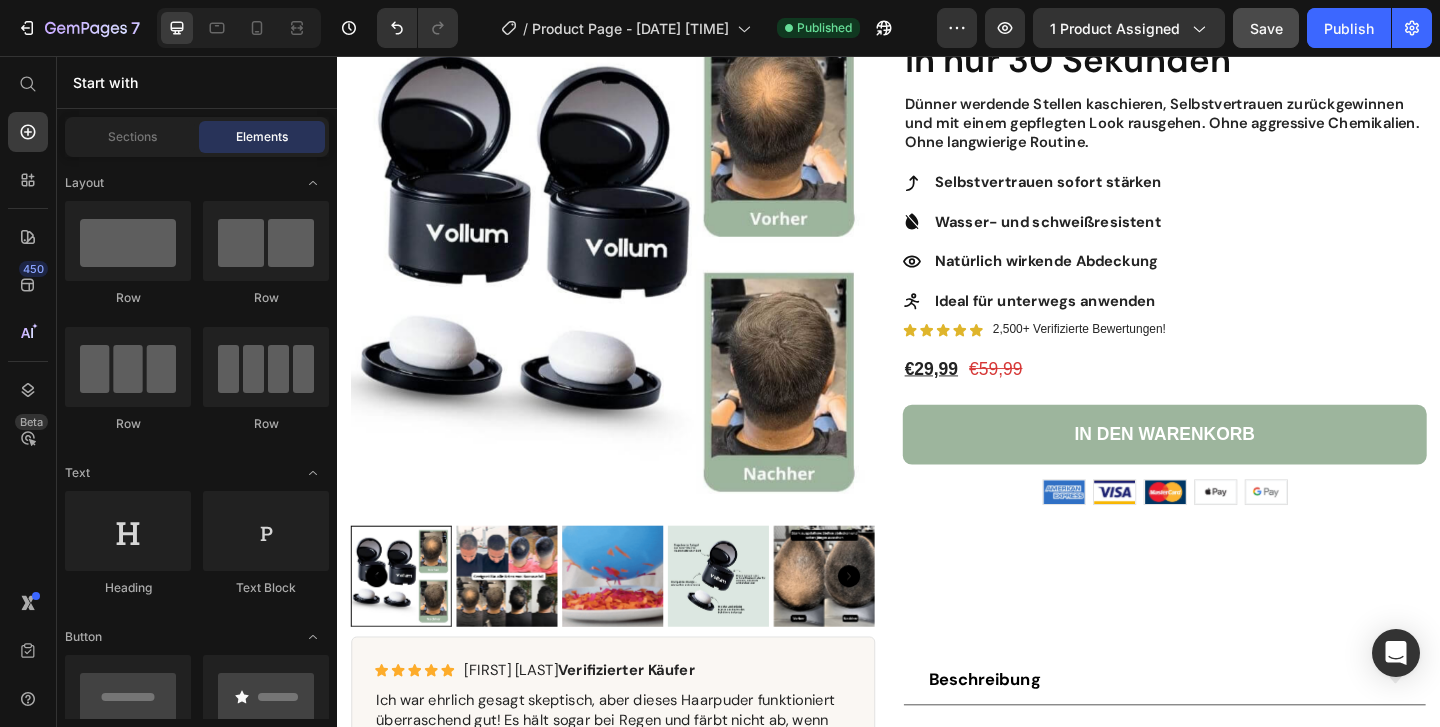 scroll, scrollTop: 0, scrollLeft: 0, axis: both 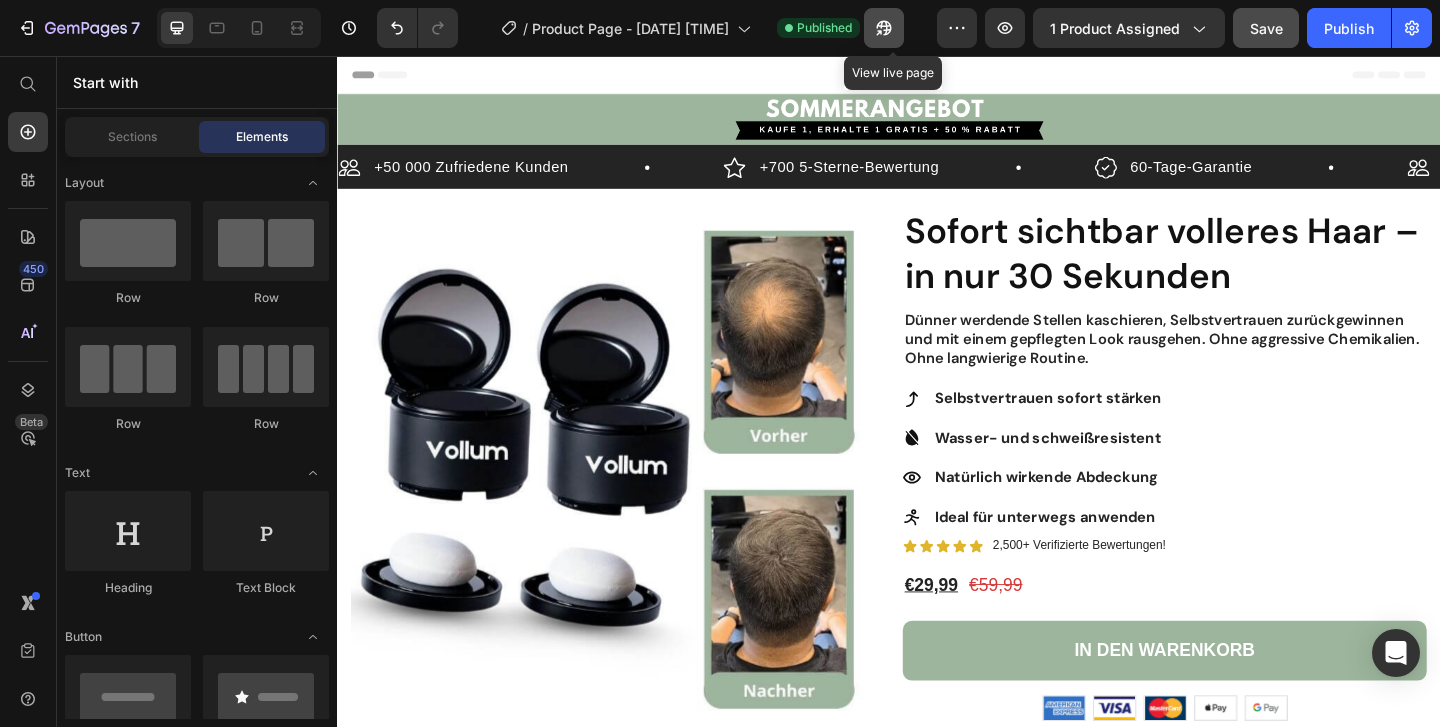 click 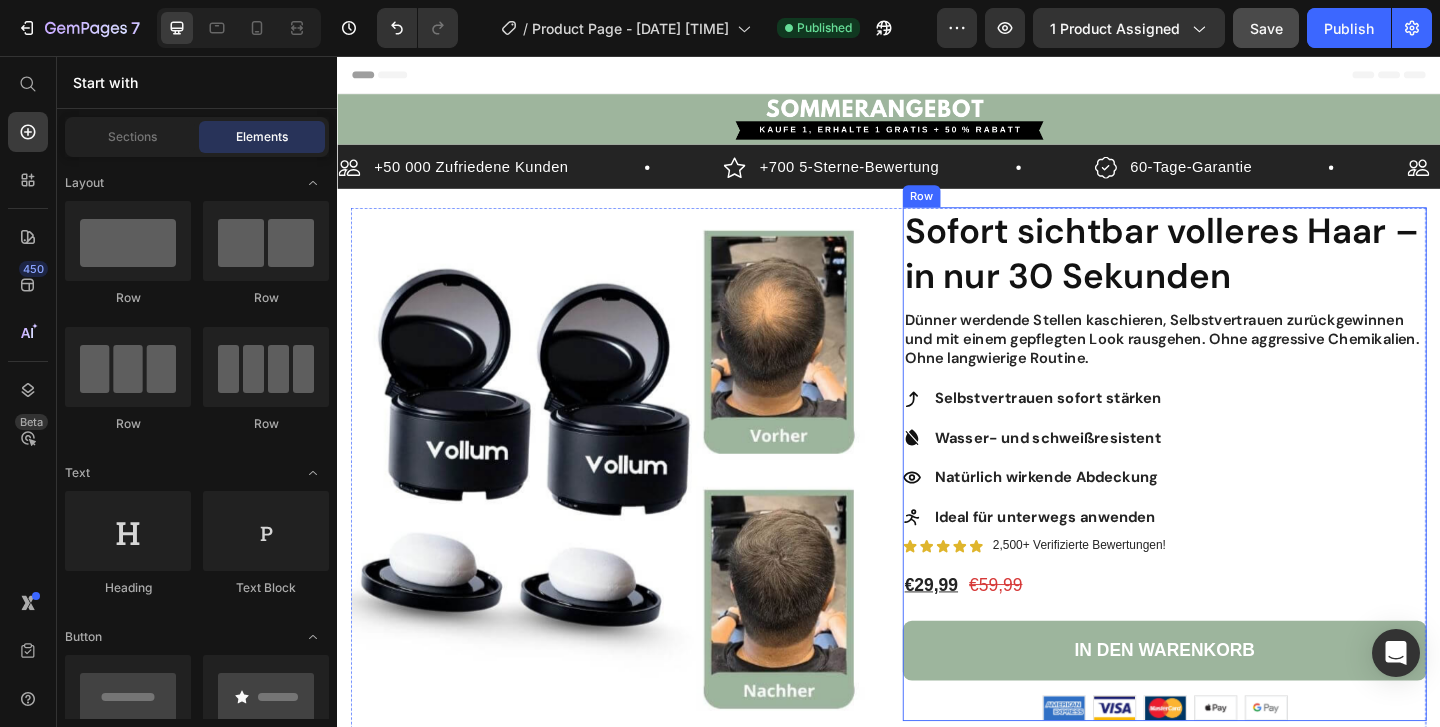 click on "Sofort sichtbar volleres Haar – in nur 30 Sekunden Heading Dünner werdende Stellen kaschieren, Selbstvertrauen zurückgewinnen und mit einem gepflegten Look rausgehen. Ohne aggressive Chemikalien. Ohne langwierige Routine. Text Block
Selbstvertrauen sofort stärken
Wasser- und schweißresistent
Natürlich wirkende Abdeckung
Ideal für unterwegs anwenden Item List Icon Icon Icon Icon Icon Icon List 2,500+ Verifizierte Bewertungen! Text Block Row €29,99 Product Price €59,99 Product Price Row In den Warenkorb Add to Cart Image Image Image Image Image Row" at bounding box center (1237, 499) 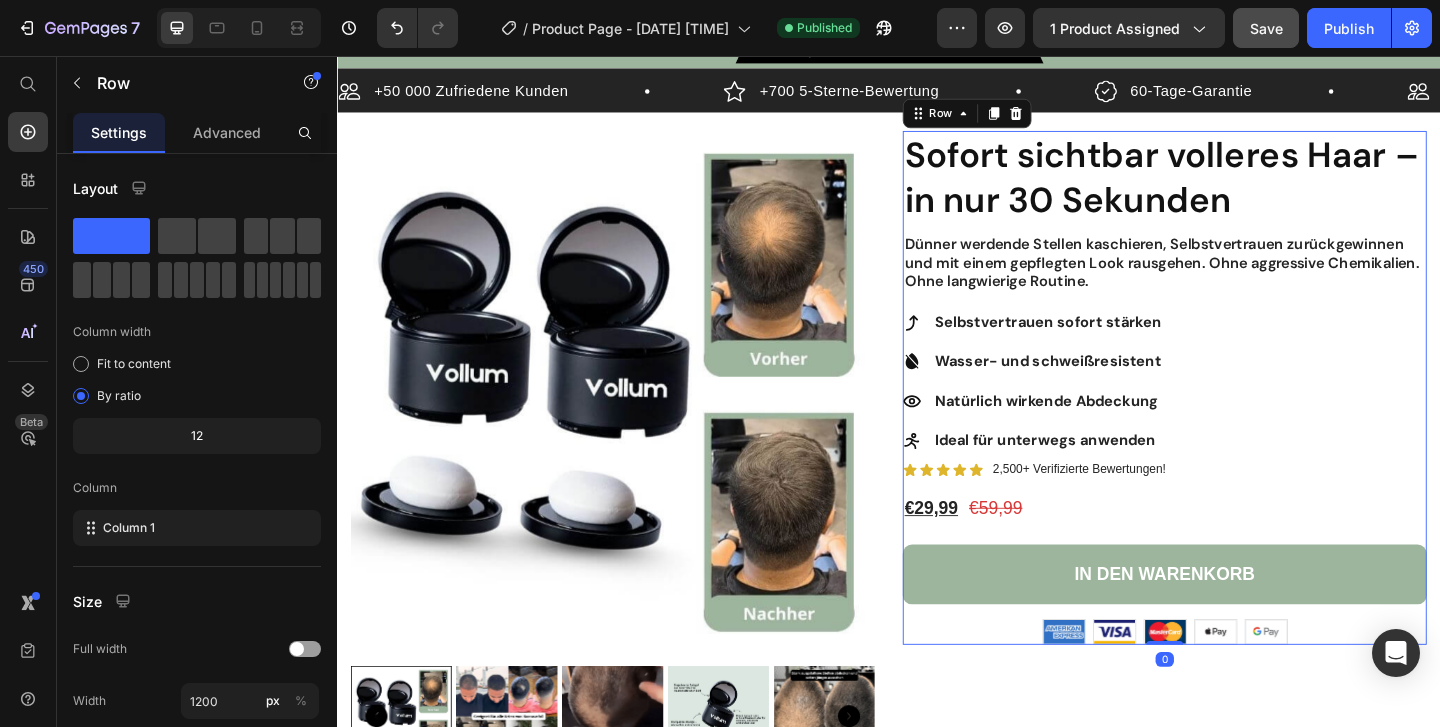 scroll, scrollTop: 90, scrollLeft: 0, axis: vertical 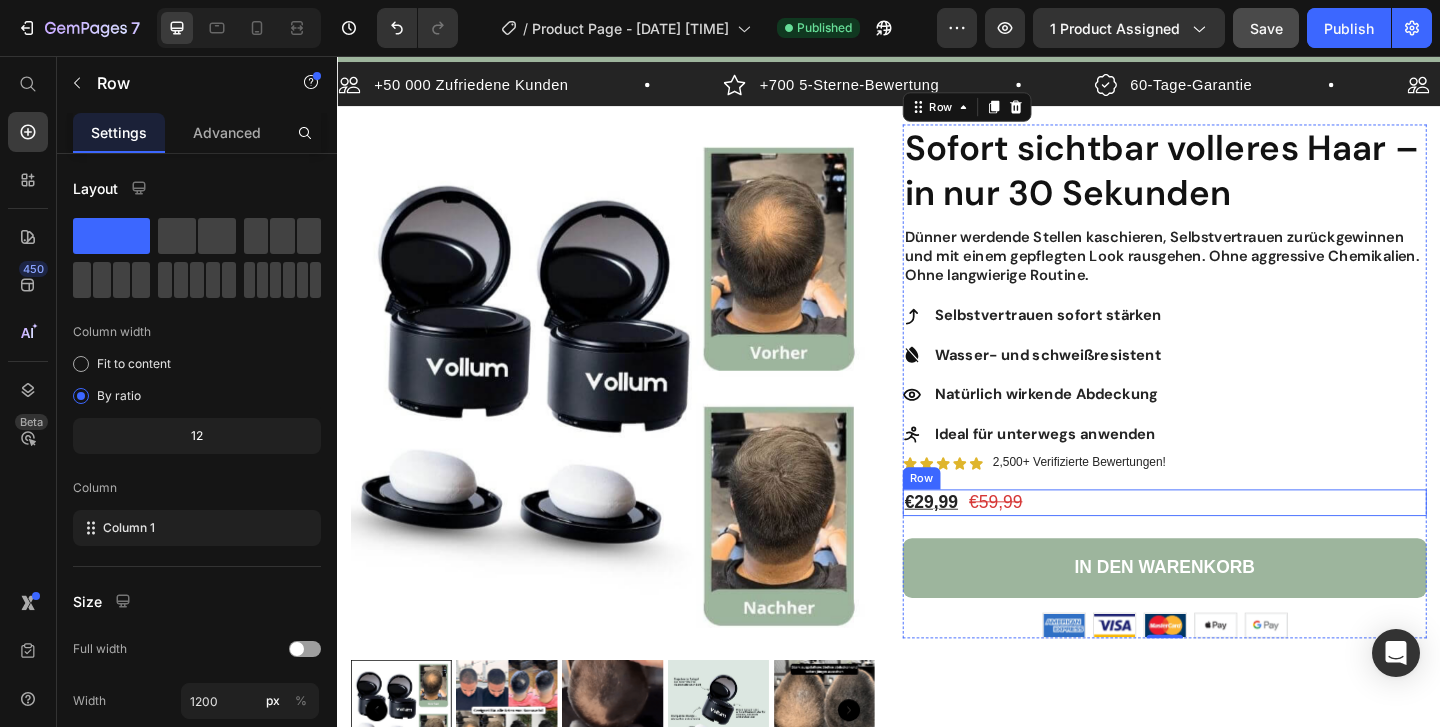click on "€29,99 Product Price €59,99 Product Price Row" at bounding box center (1237, 541) 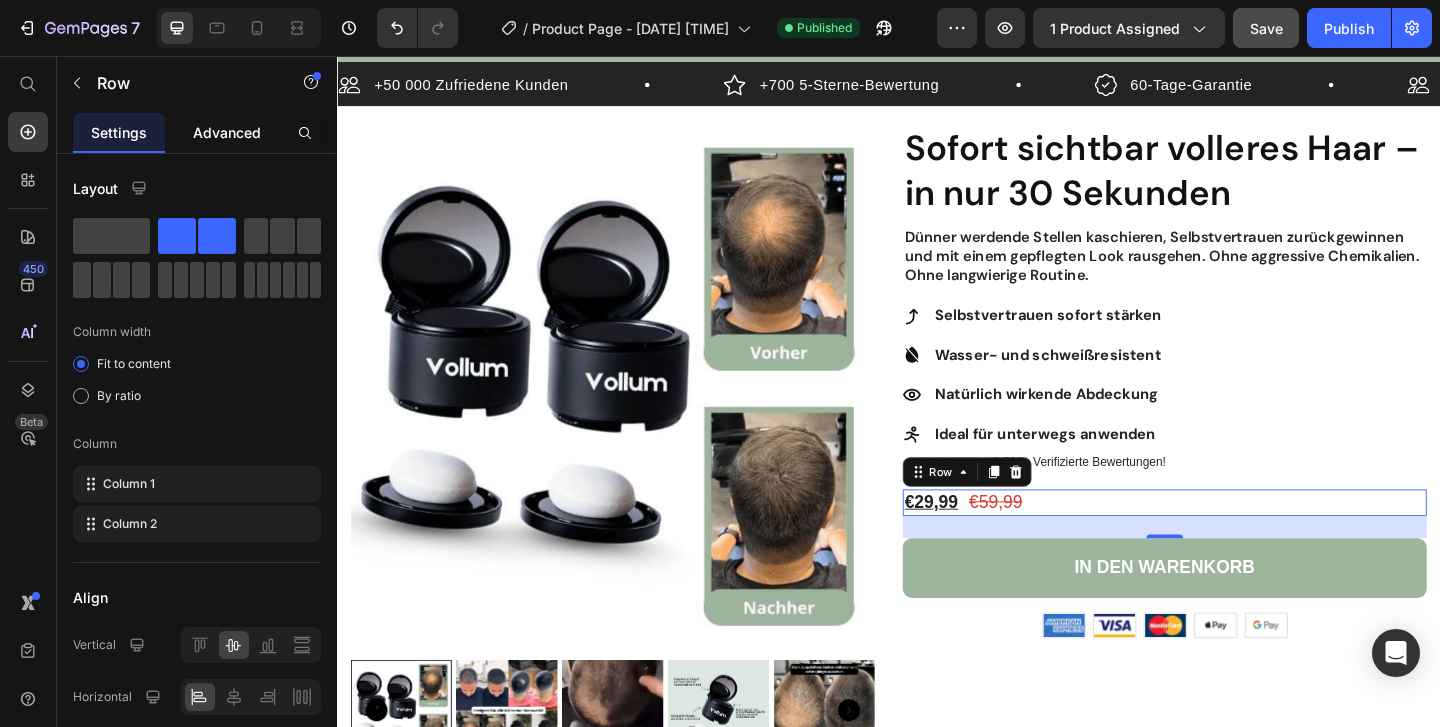 click on "Advanced" 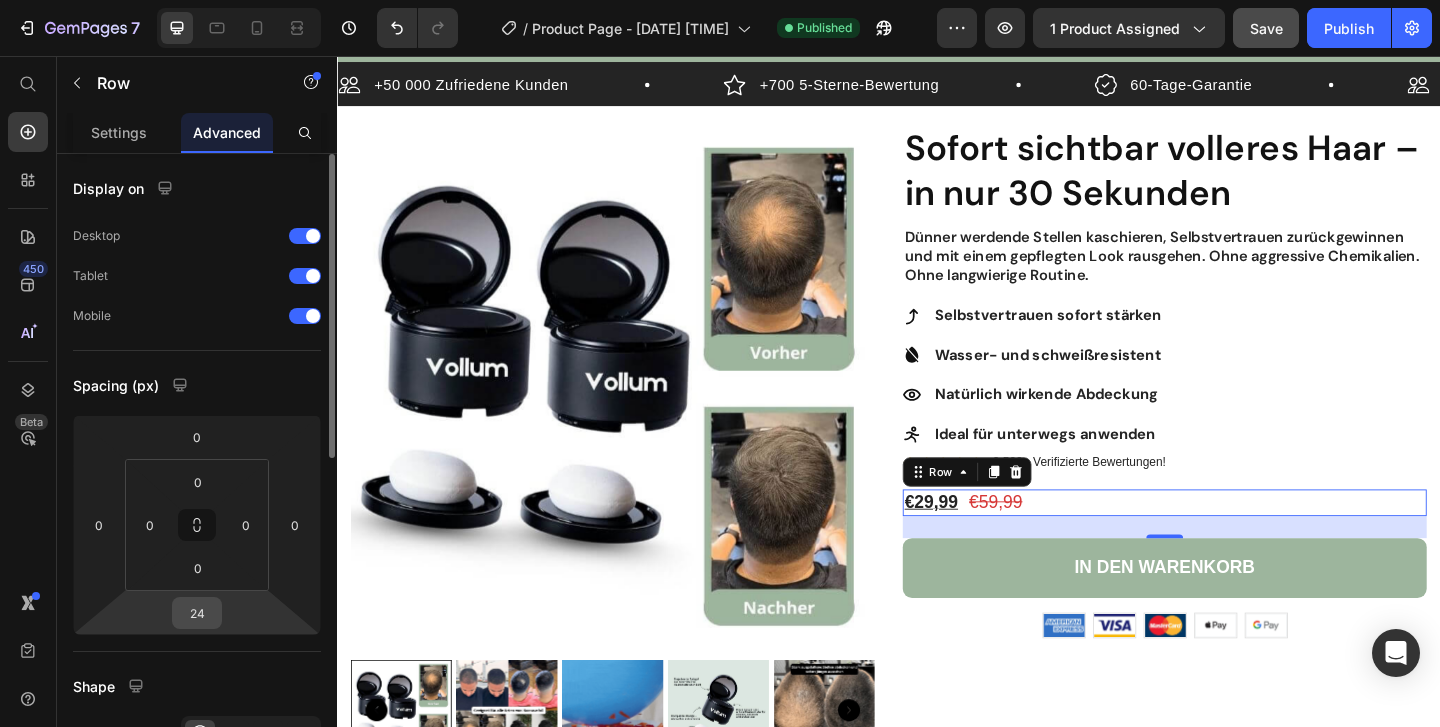 click on "24" at bounding box center (197, 613) 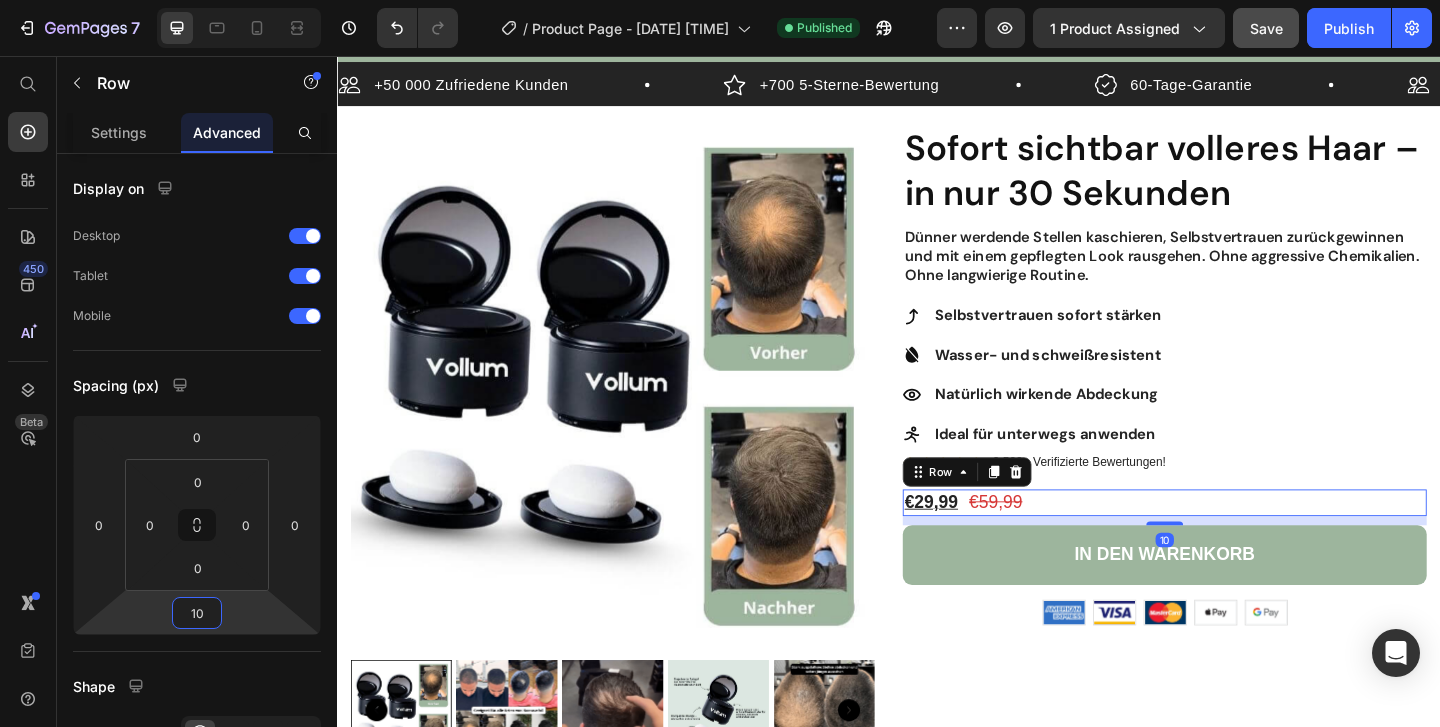 type on "10" 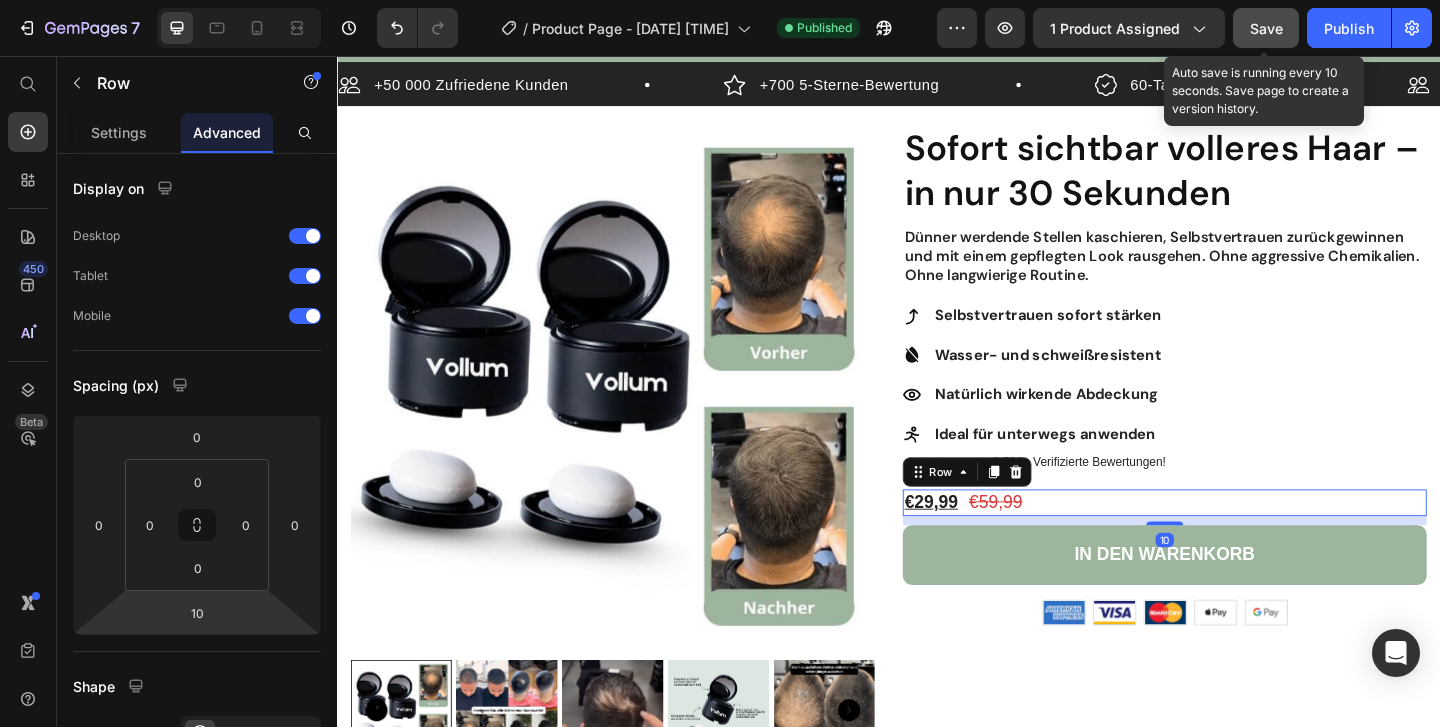 click on "Save" 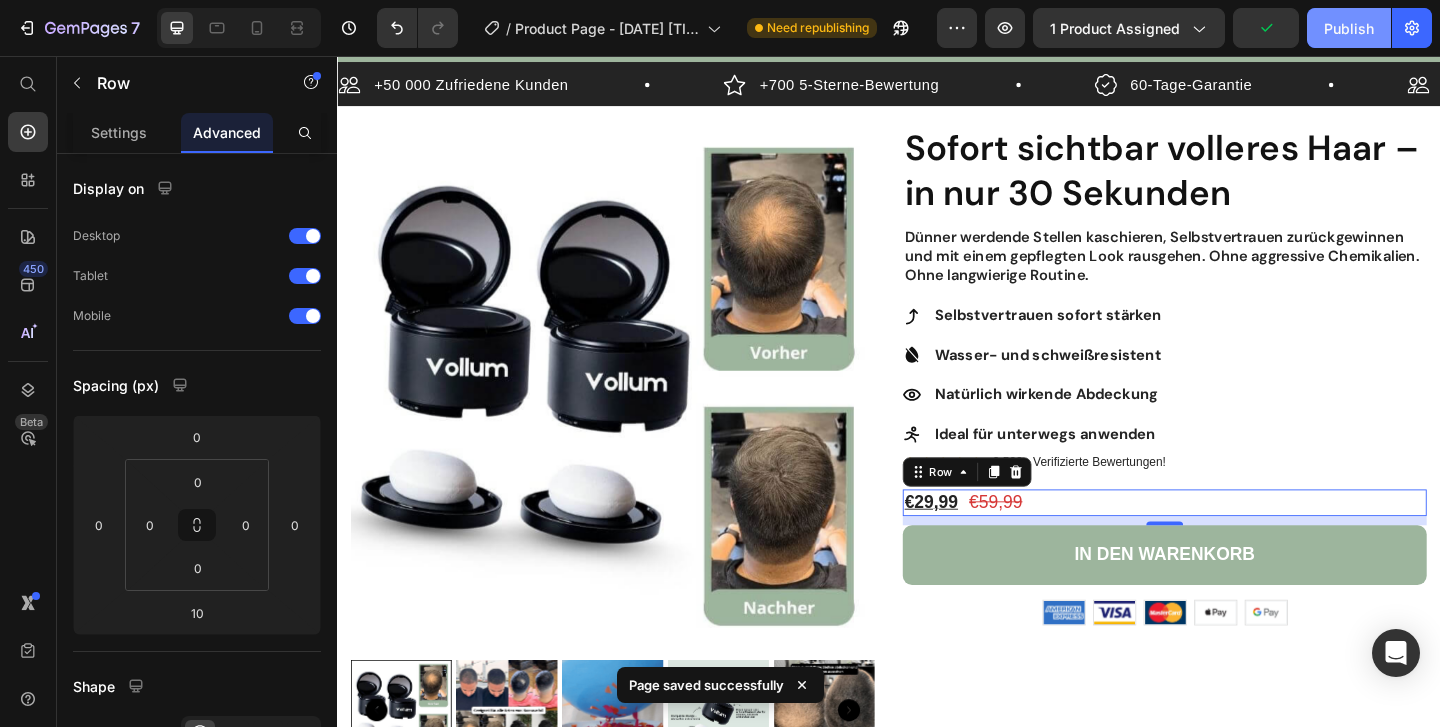 click on "Publish" at bounding box center (1349, 28) 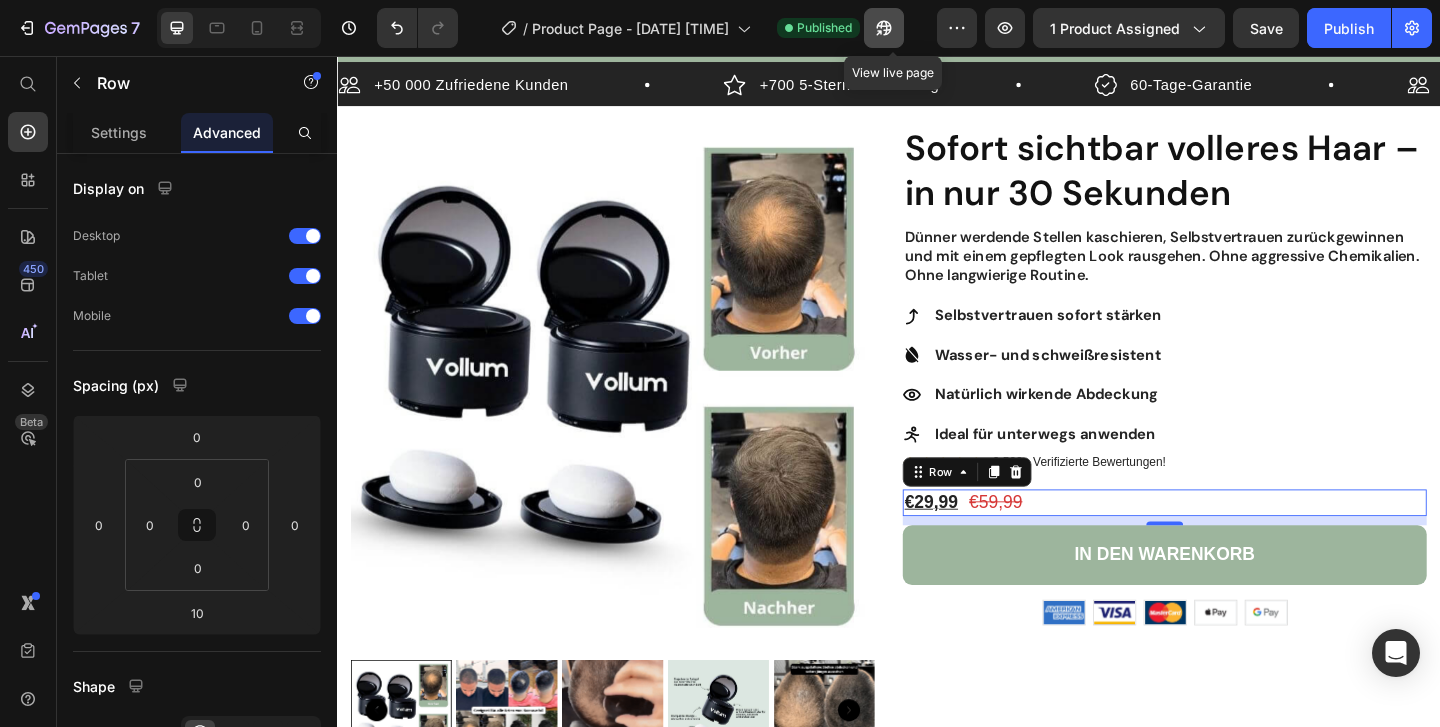 click 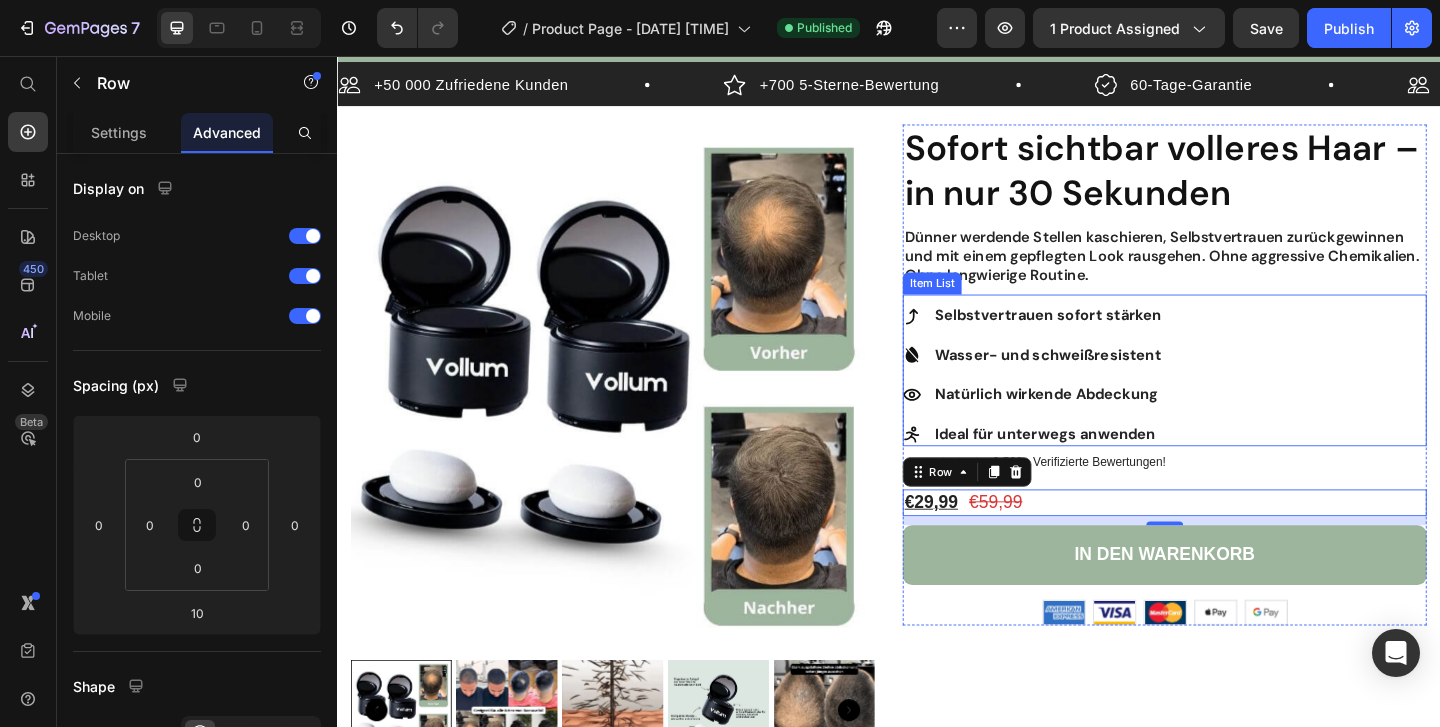 click on "Selbstvertrauen sofort stärken
Wasser- und schweißresistent
Natürlich wirkende Abdeckung
Ideal für unterwegs anwenden" at bounding box center (1237, 402) 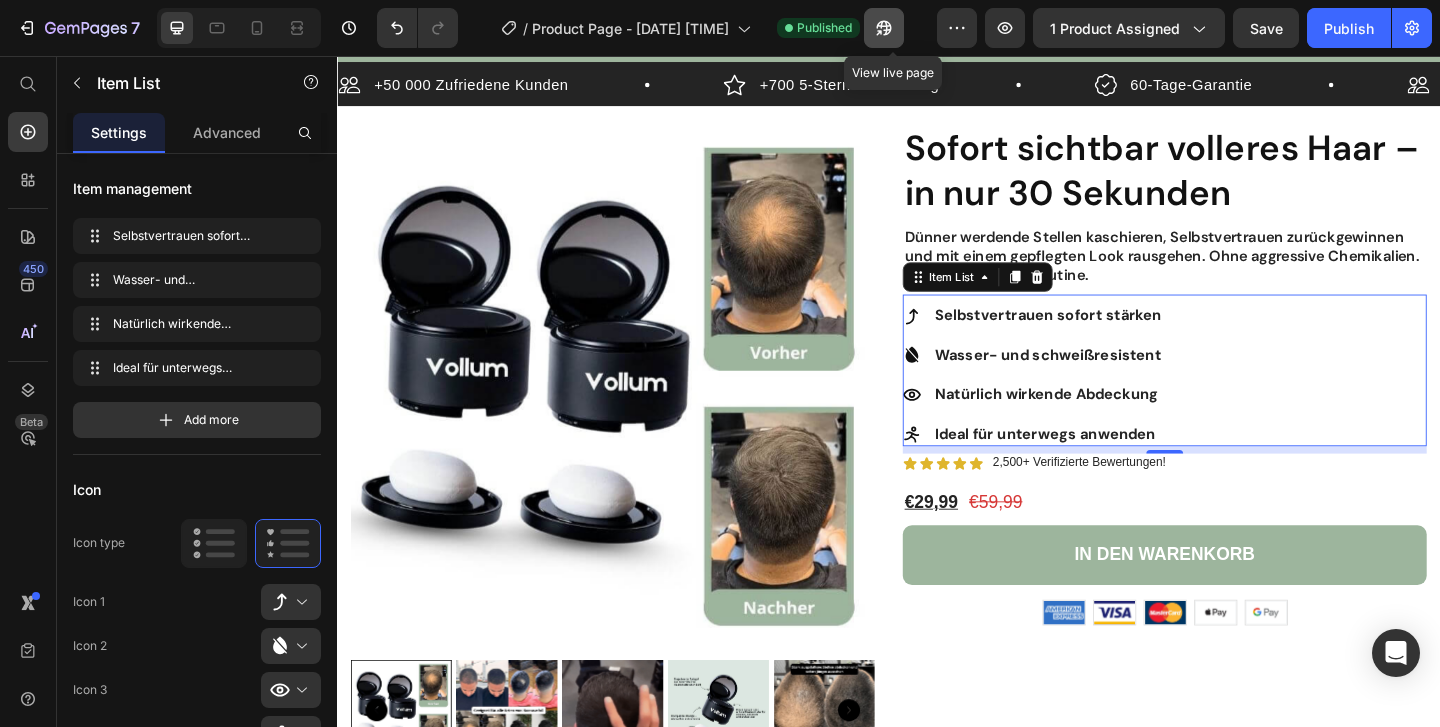 click 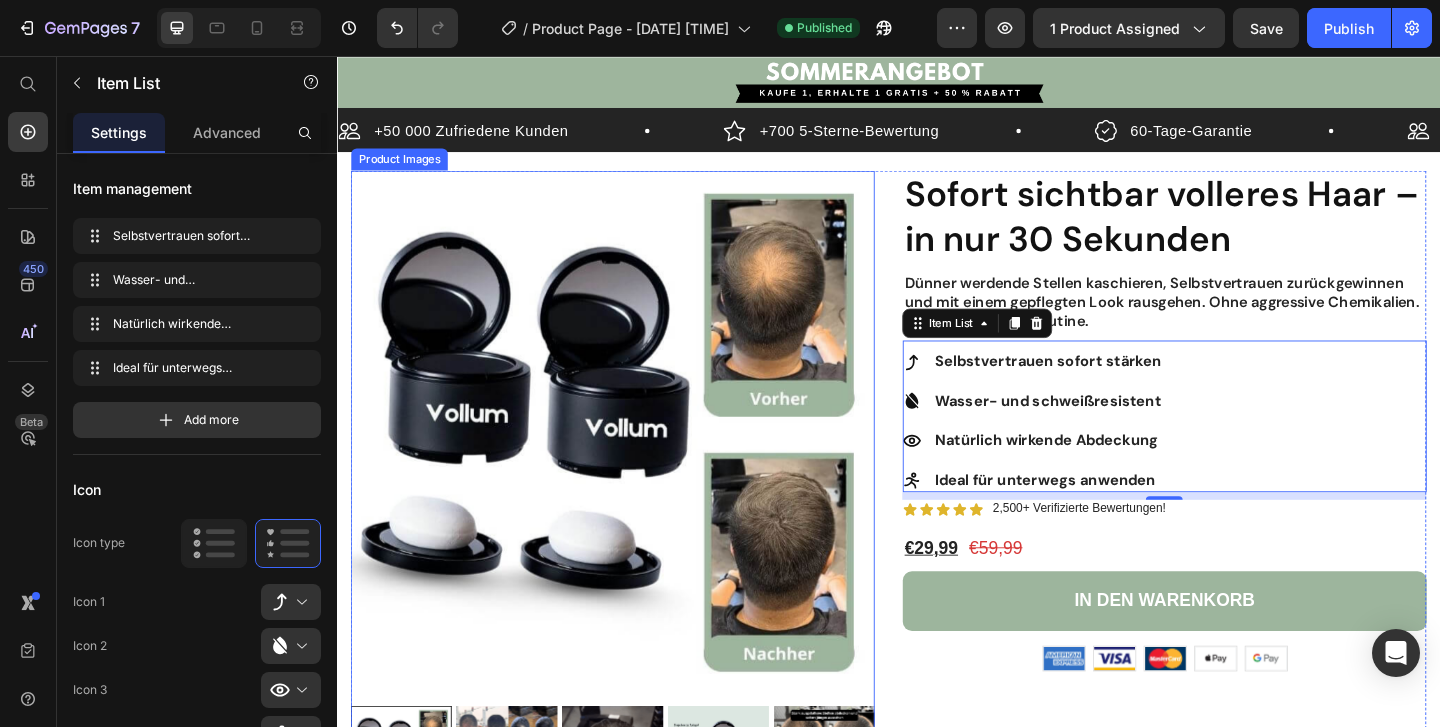 scroll, scrollTop: 41, scrollLeft: 0, axis: vertical 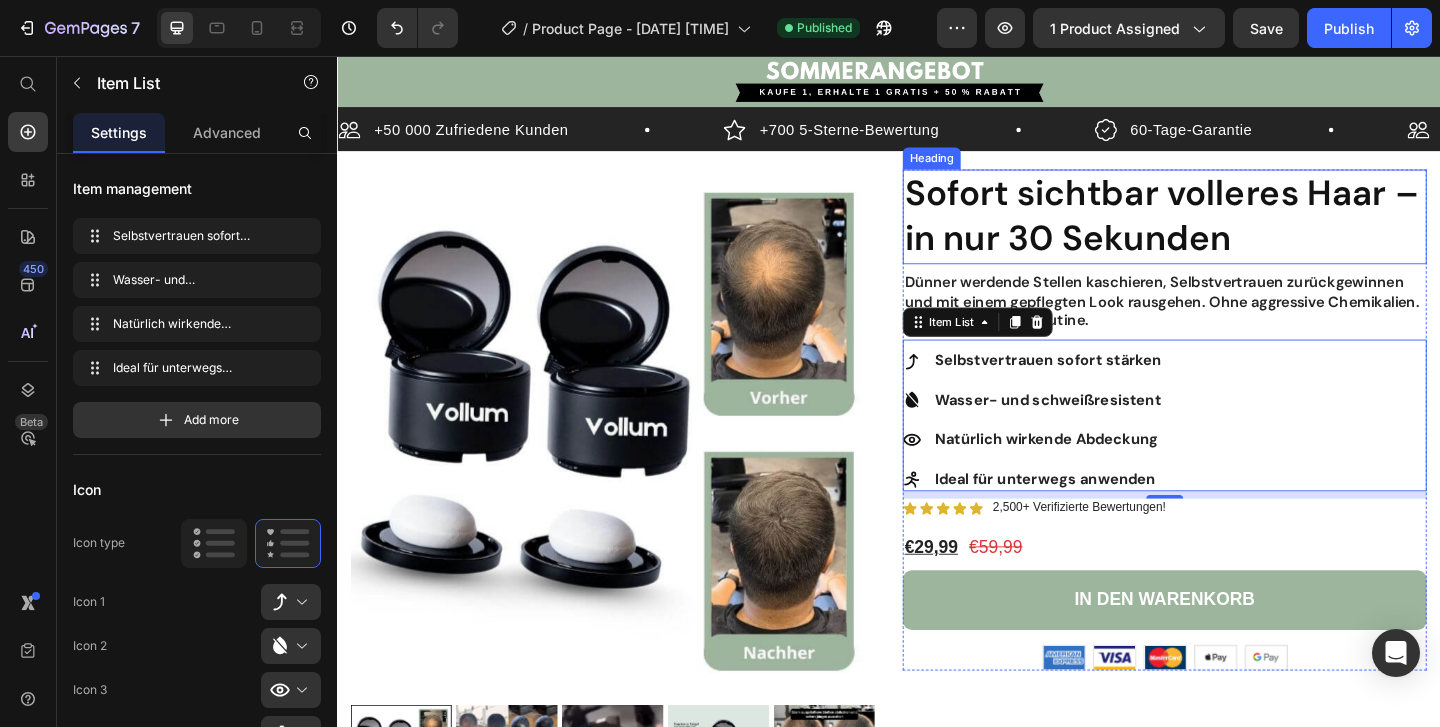 click on "Sofort sichtbar volleres Haar – in nur 30 Sekunden" at bounding box center [1237, 230] 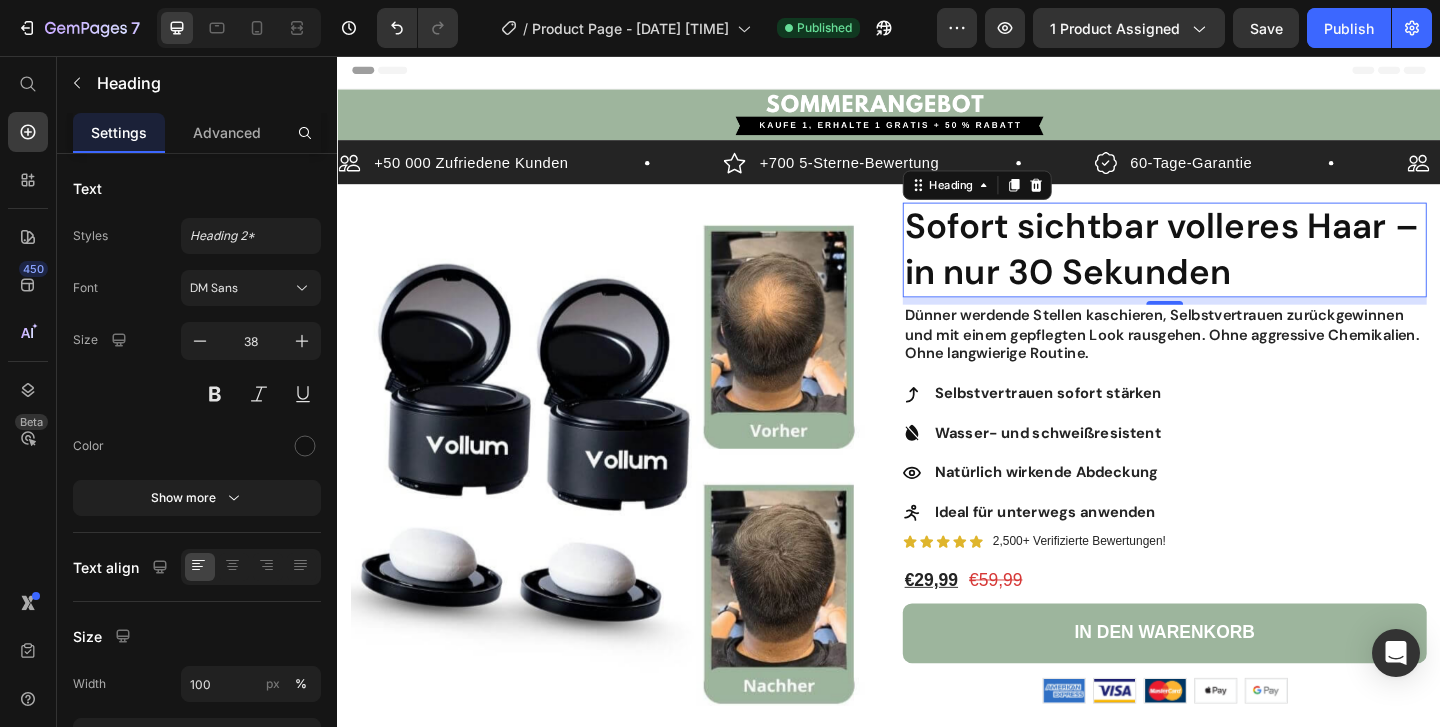 scroll, scrollTop: 0, scrollLeft: 0, axis: both 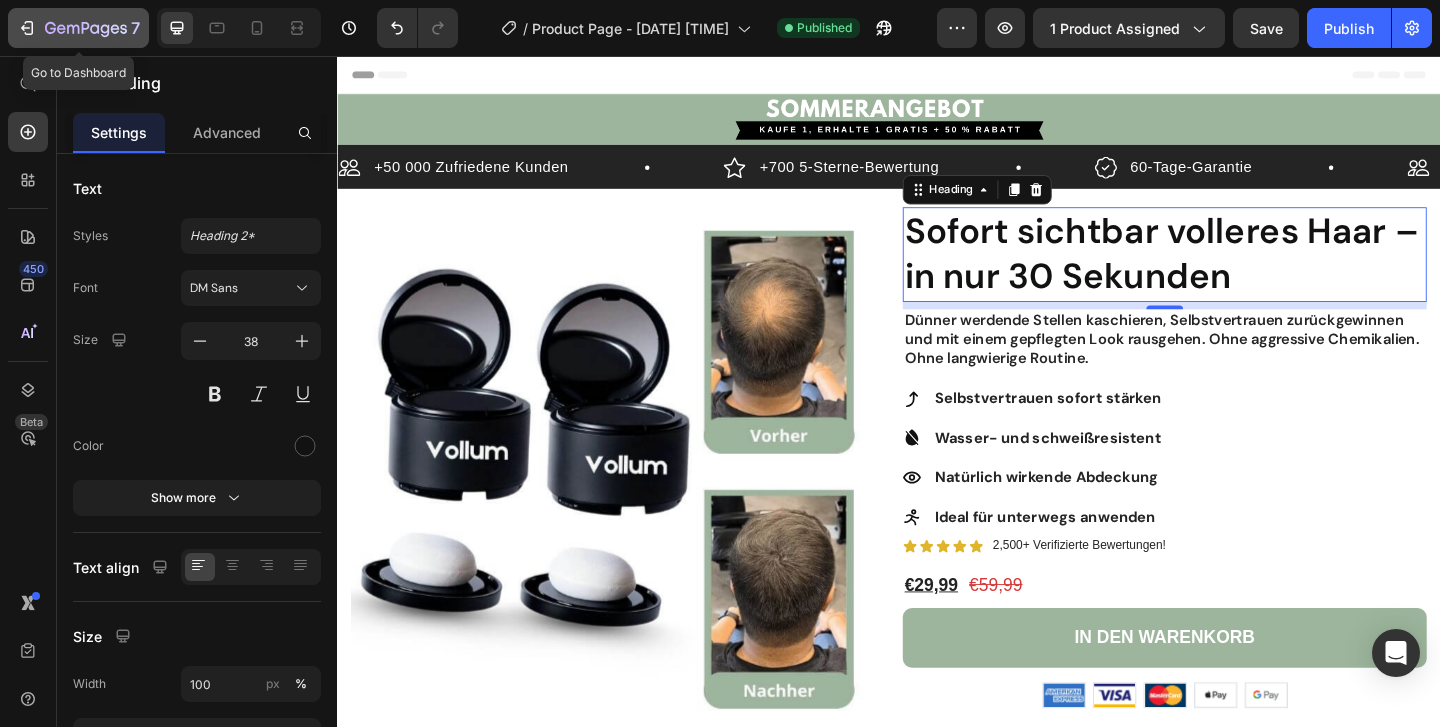 click 